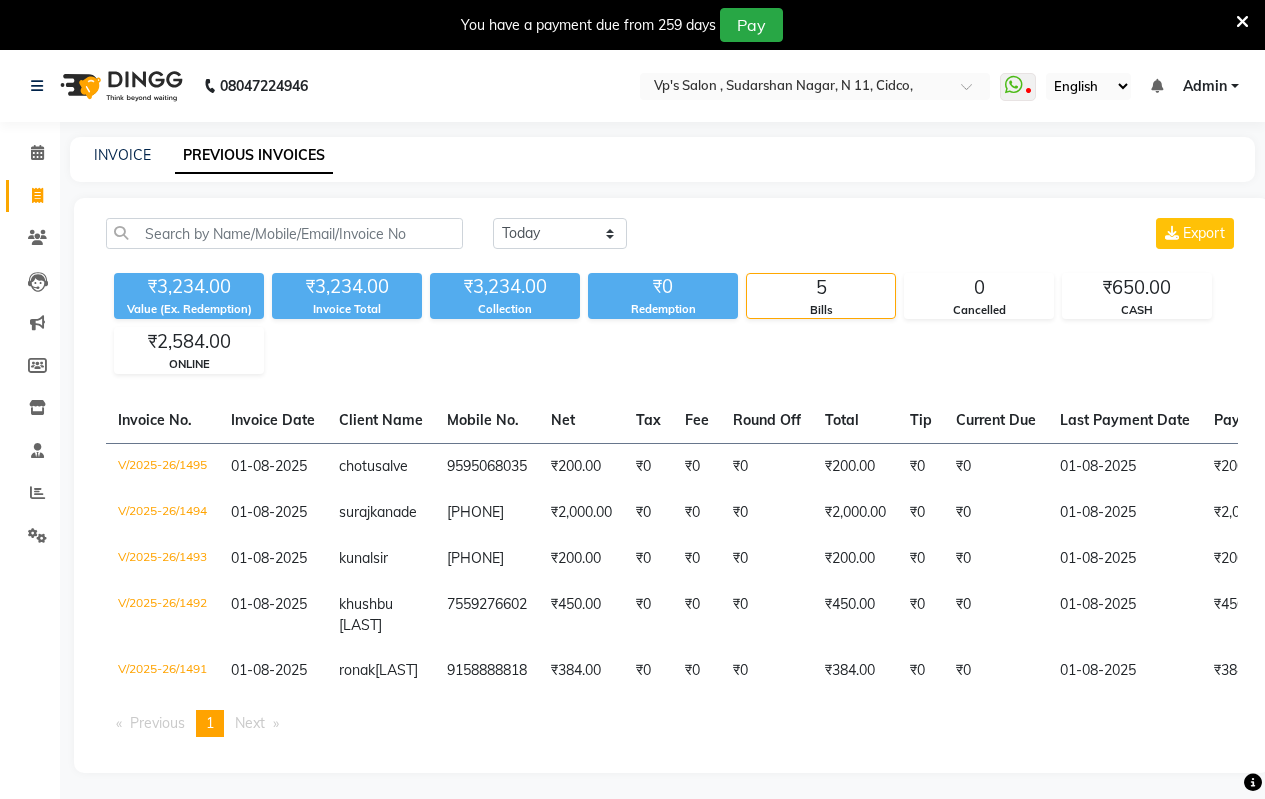scroll, scrollTop: 50, scrollLeft: 0, axis: vertical 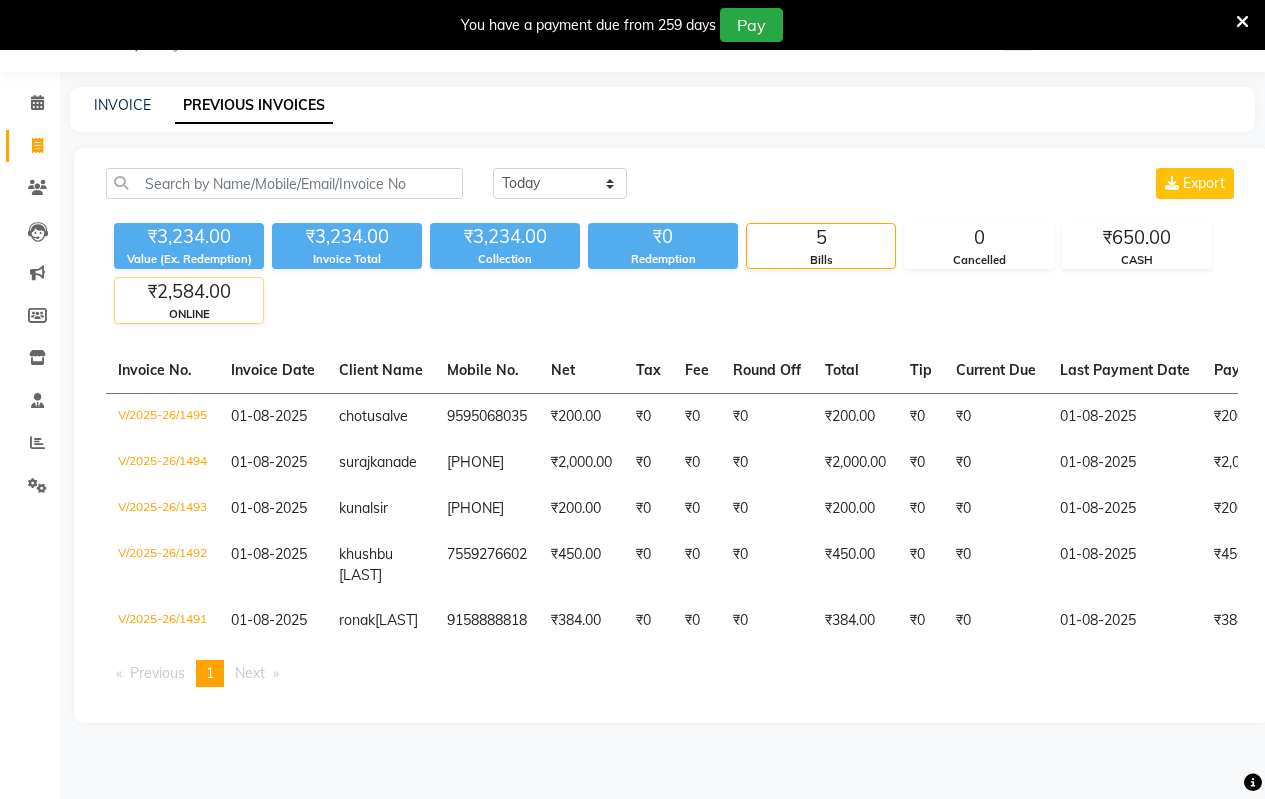 click on "₹2,584.00" 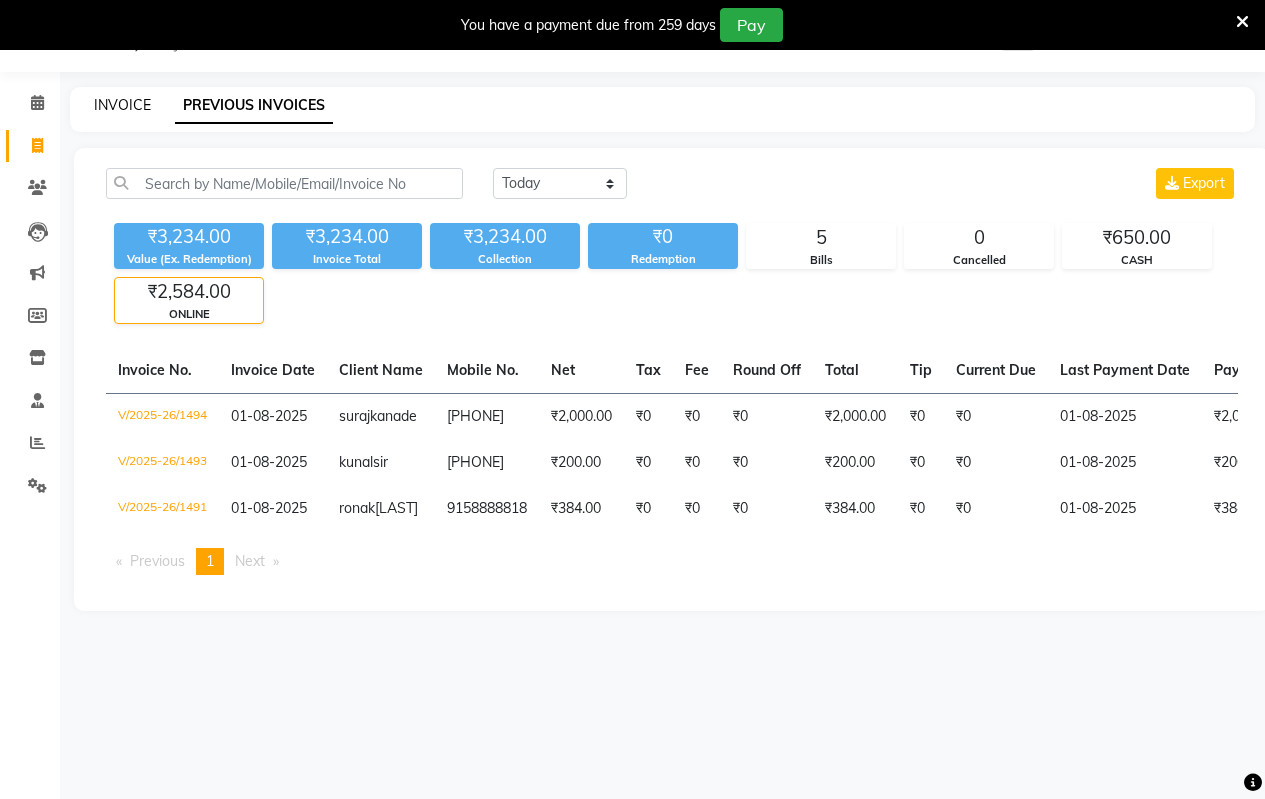 click on "INVOICE" 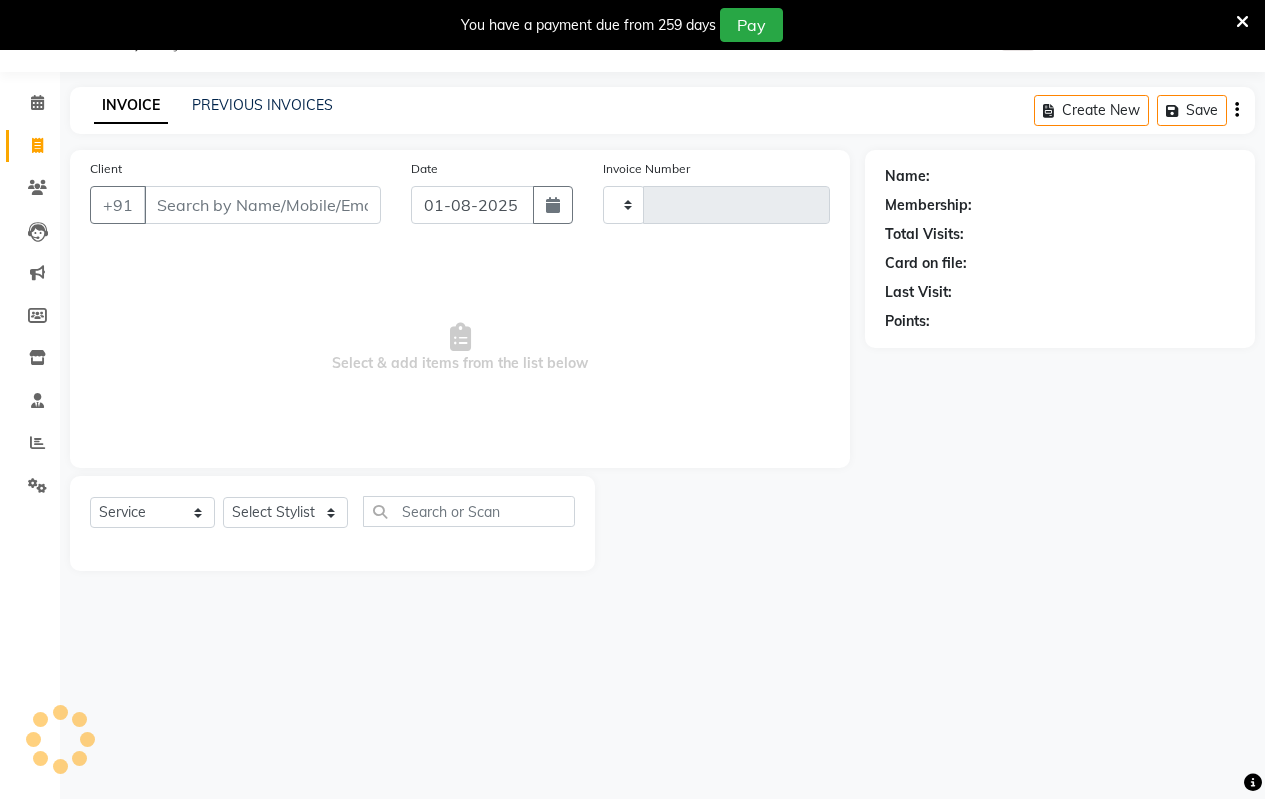 click on "Client" at bounding box center (262, 205) 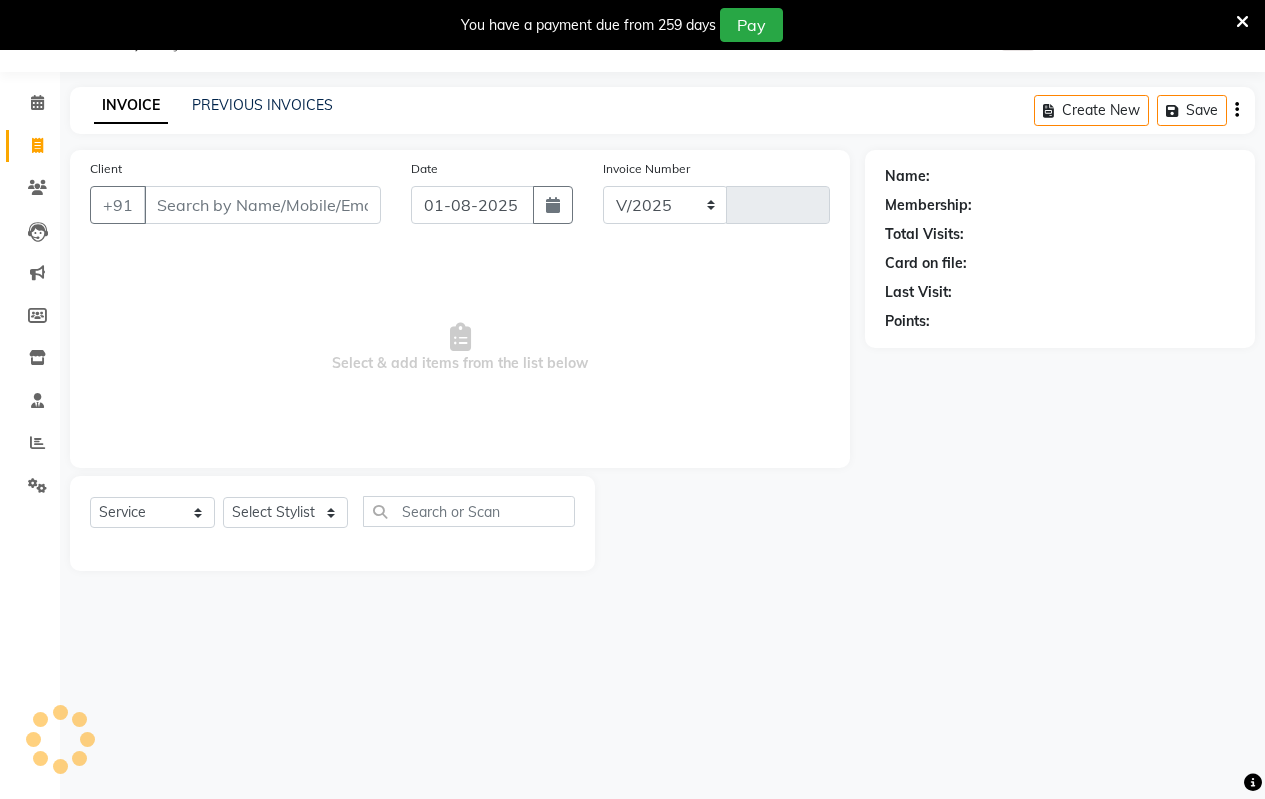 select on "4917" 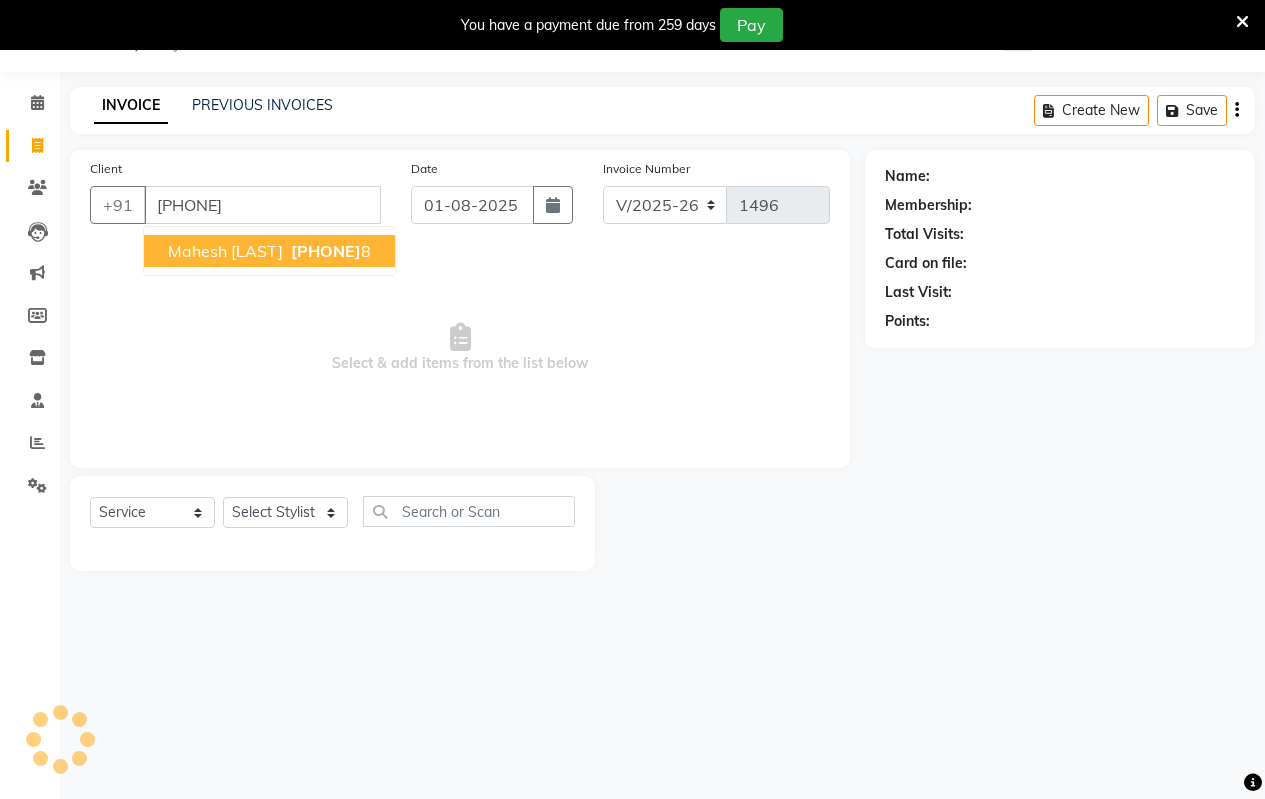 type on "[PHONE]" 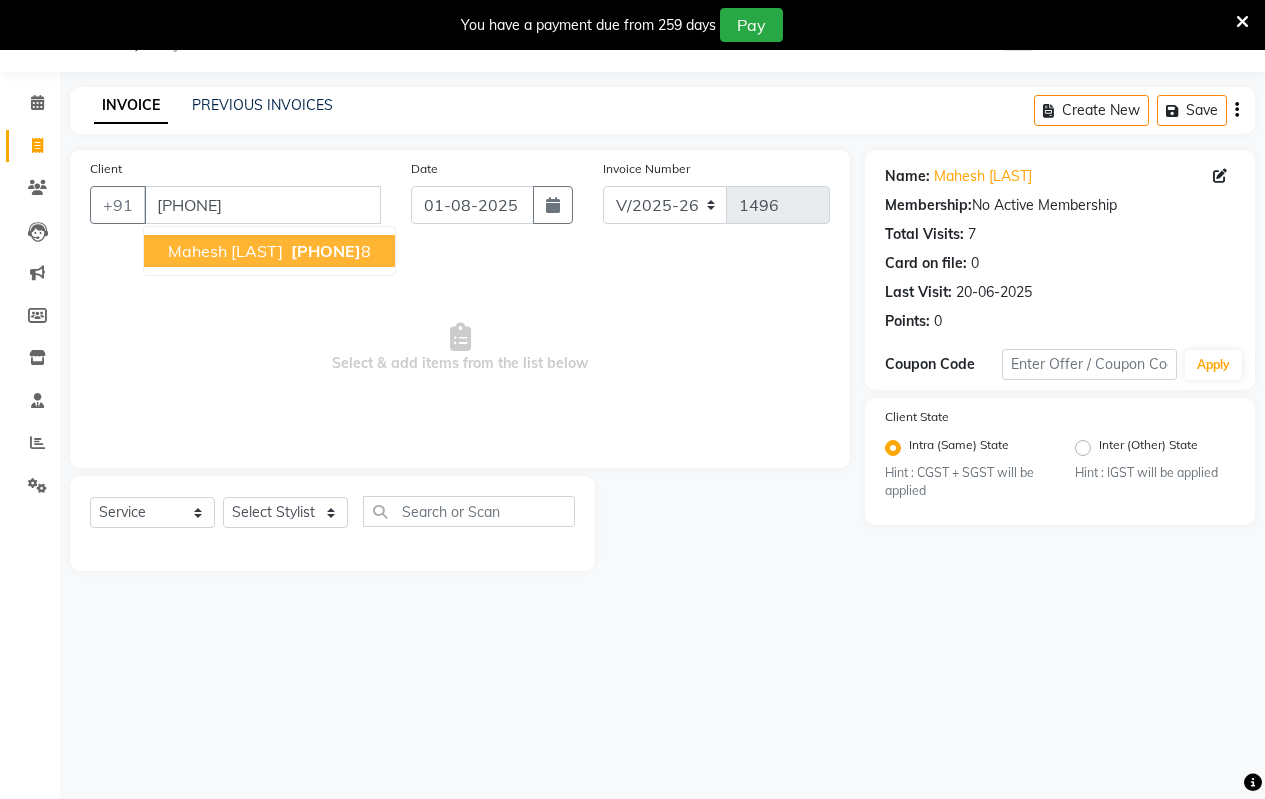 click on "mahesh [LAST]" at bounding box center (225, 251) 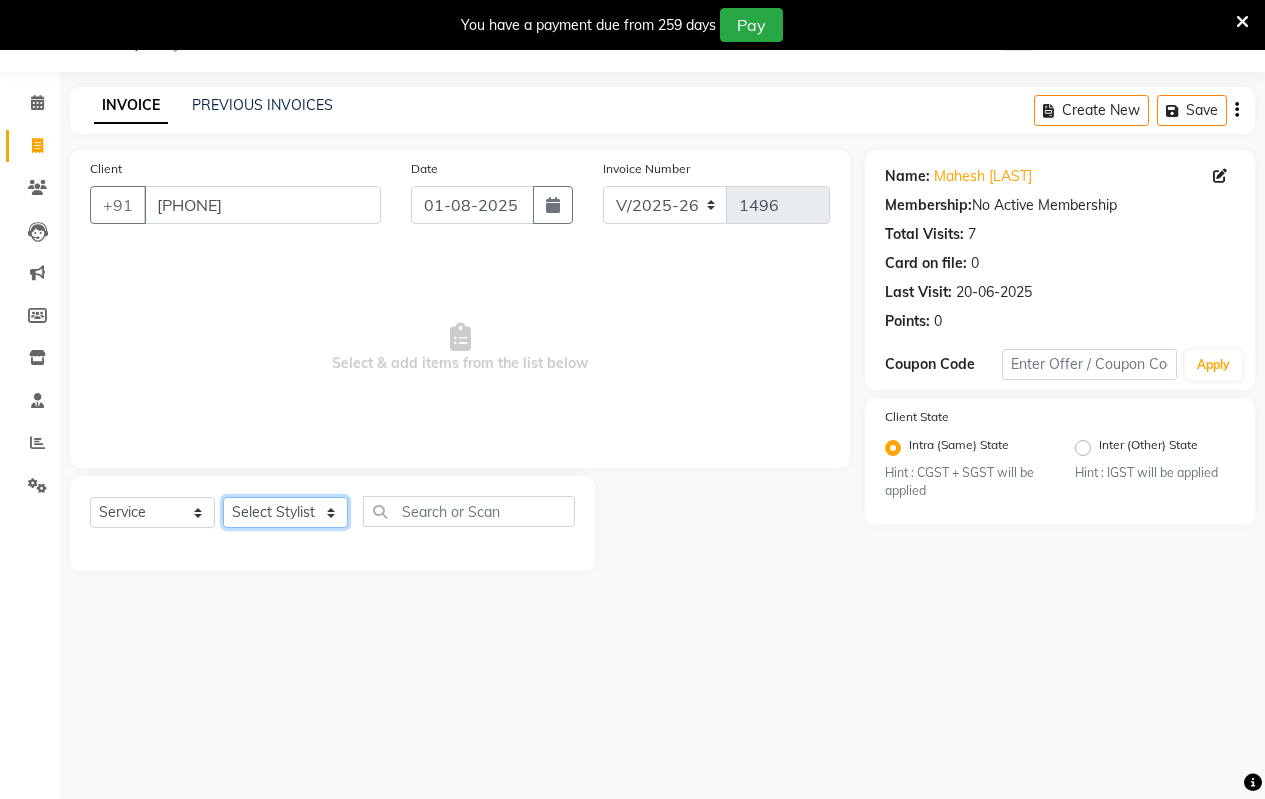 click on "Select Stylist Arati kamlesh b  karan  Krushna pramila jadhav priyanka bawaskar  rohit  rushi  Venesh" 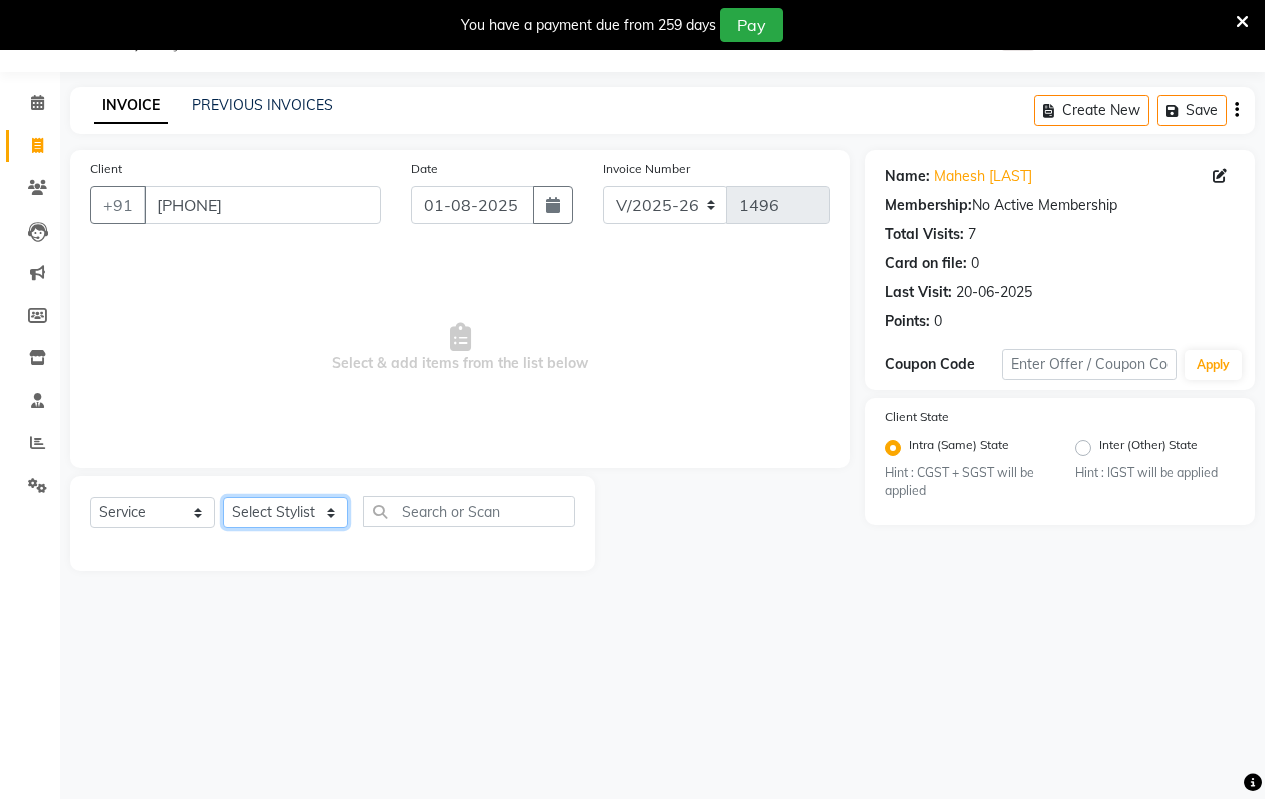 click on "Select Stylist Arati kamlesh b  karan  Krushna pramila jadhav priyanka bawaskar  rohit  rushi  Venesh" 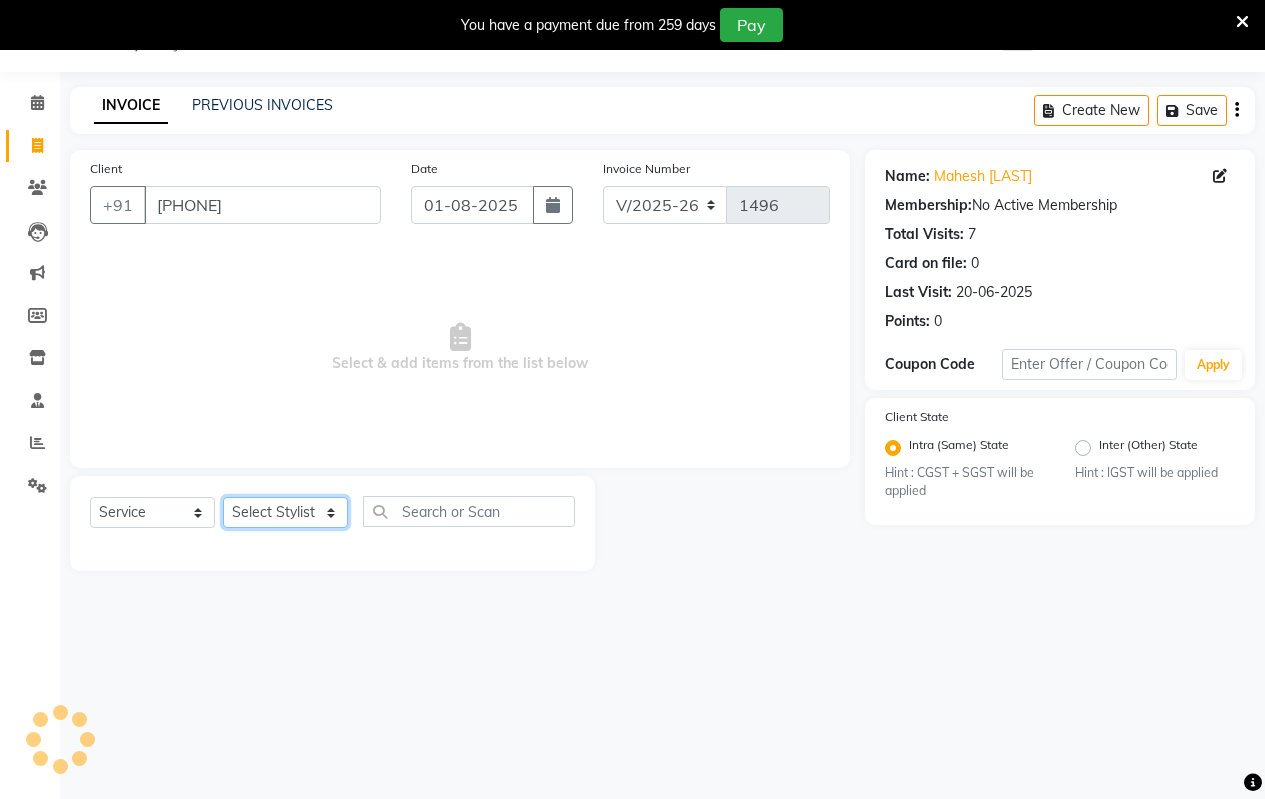 select on "59995" 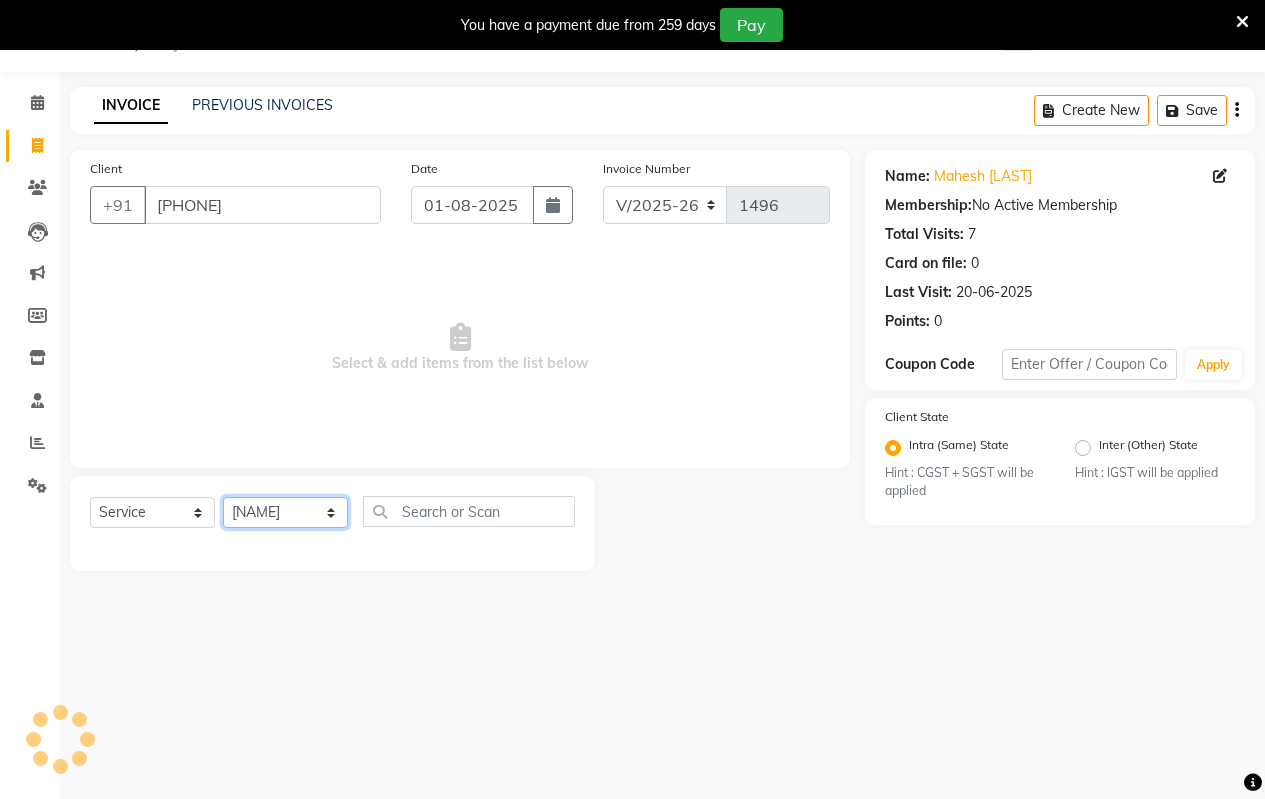 click on "Select Stylist Arati kamlesh b  karan  Krushna pramila jadhav priyanka bawaskar  rohit  rushi  Venesh" 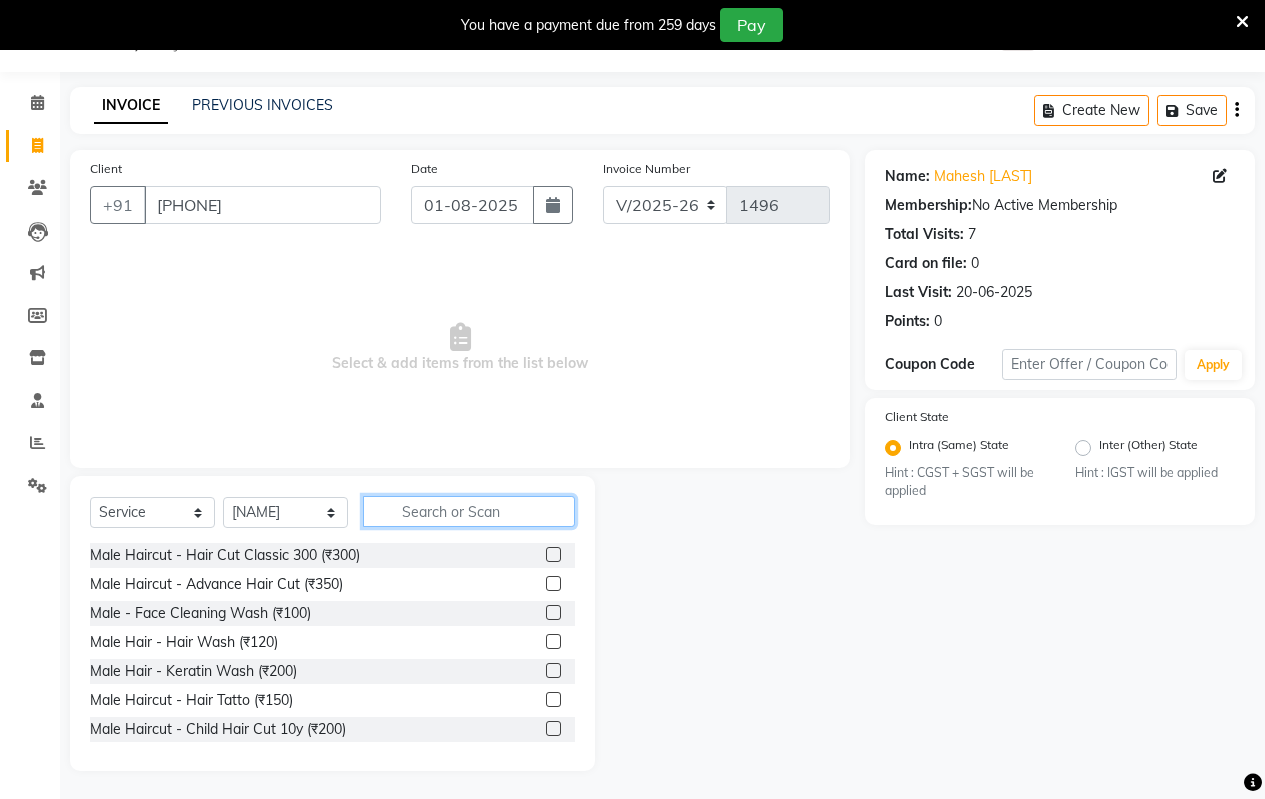 click 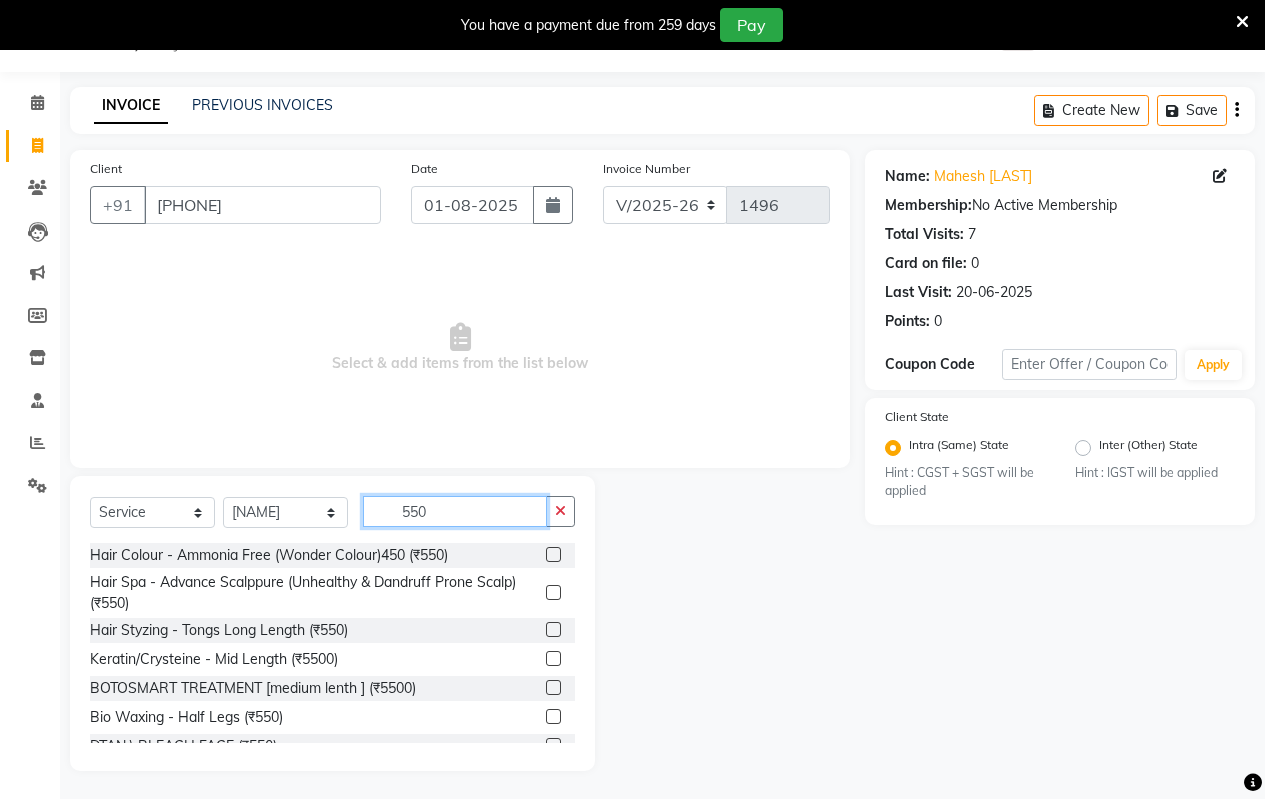 type on "550" 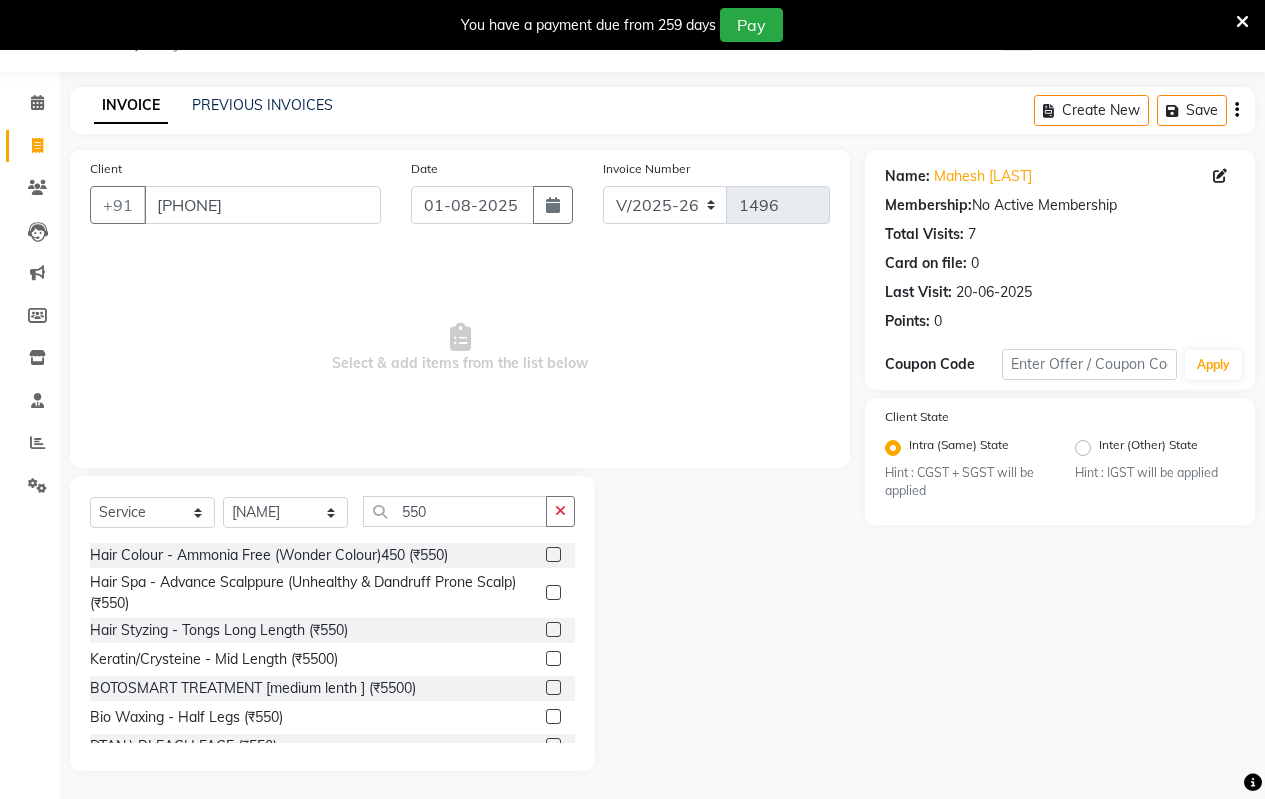 click 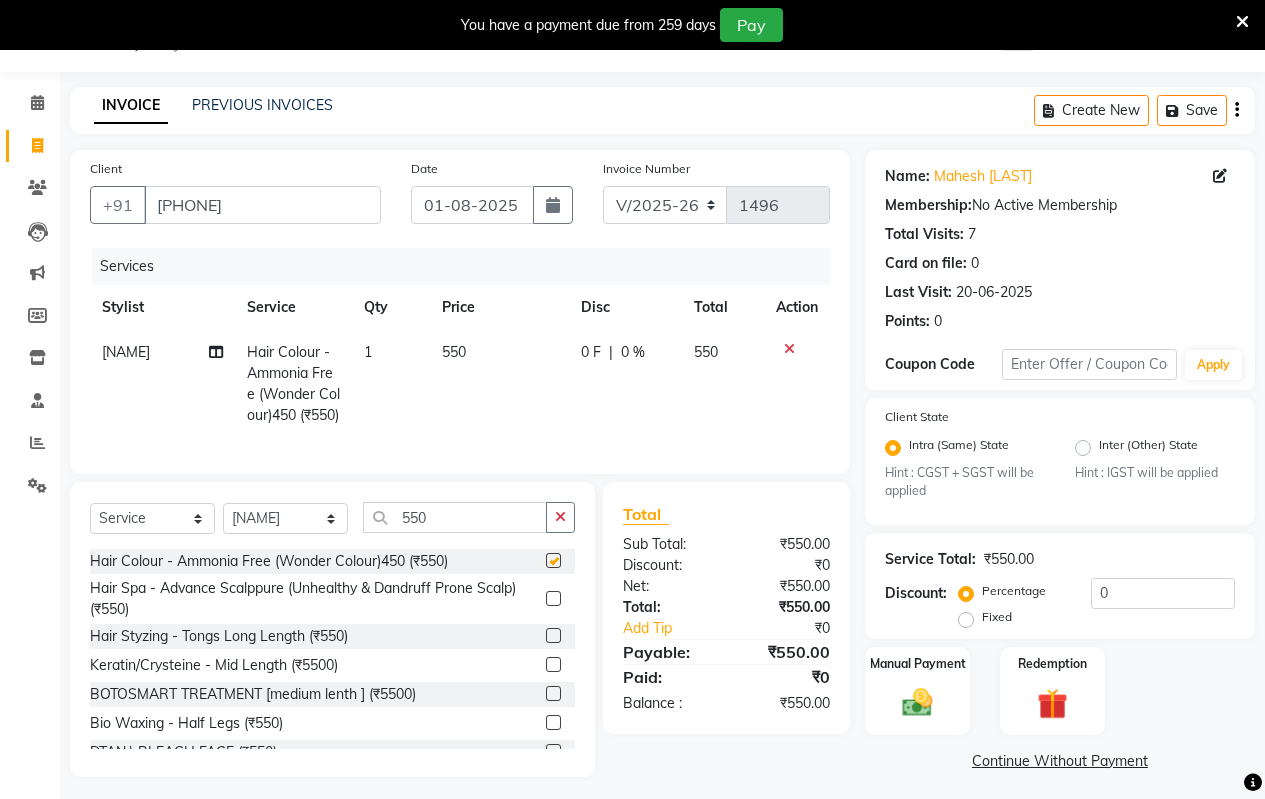 checkbox on "false" 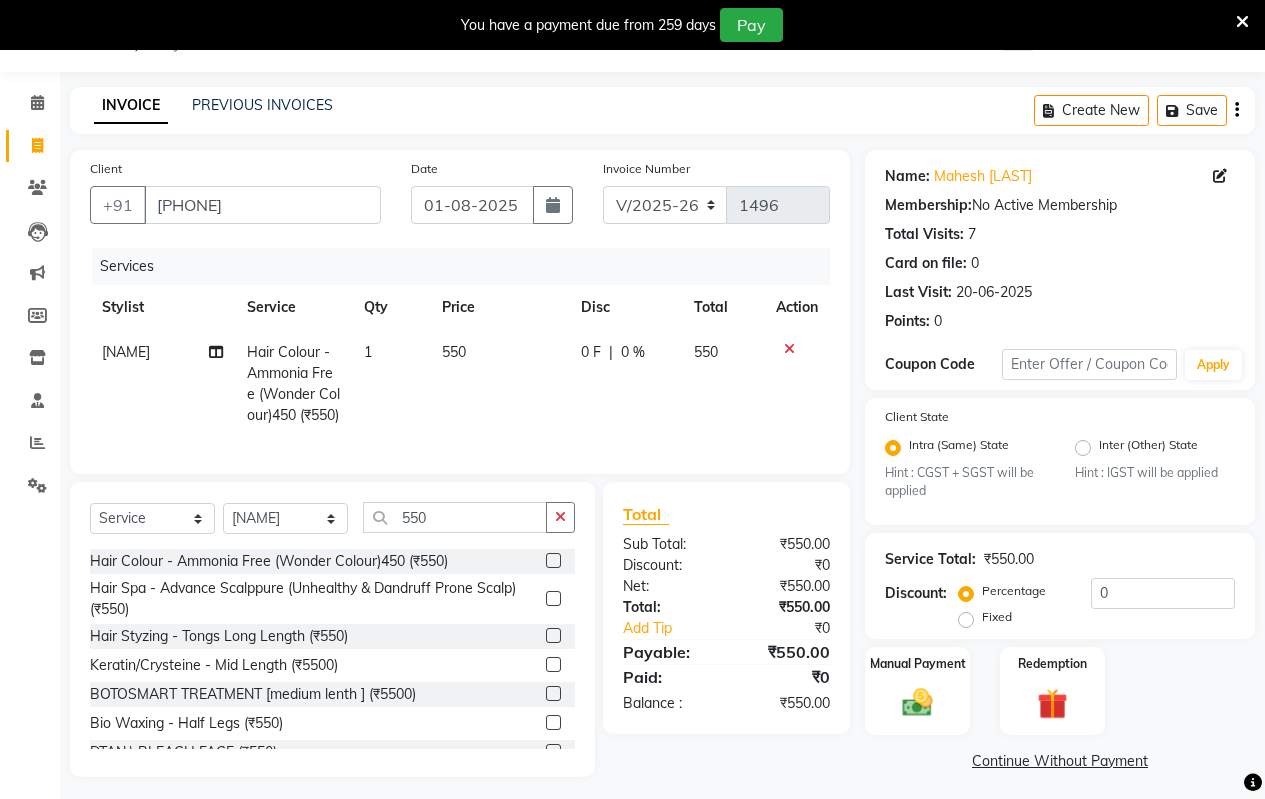 click 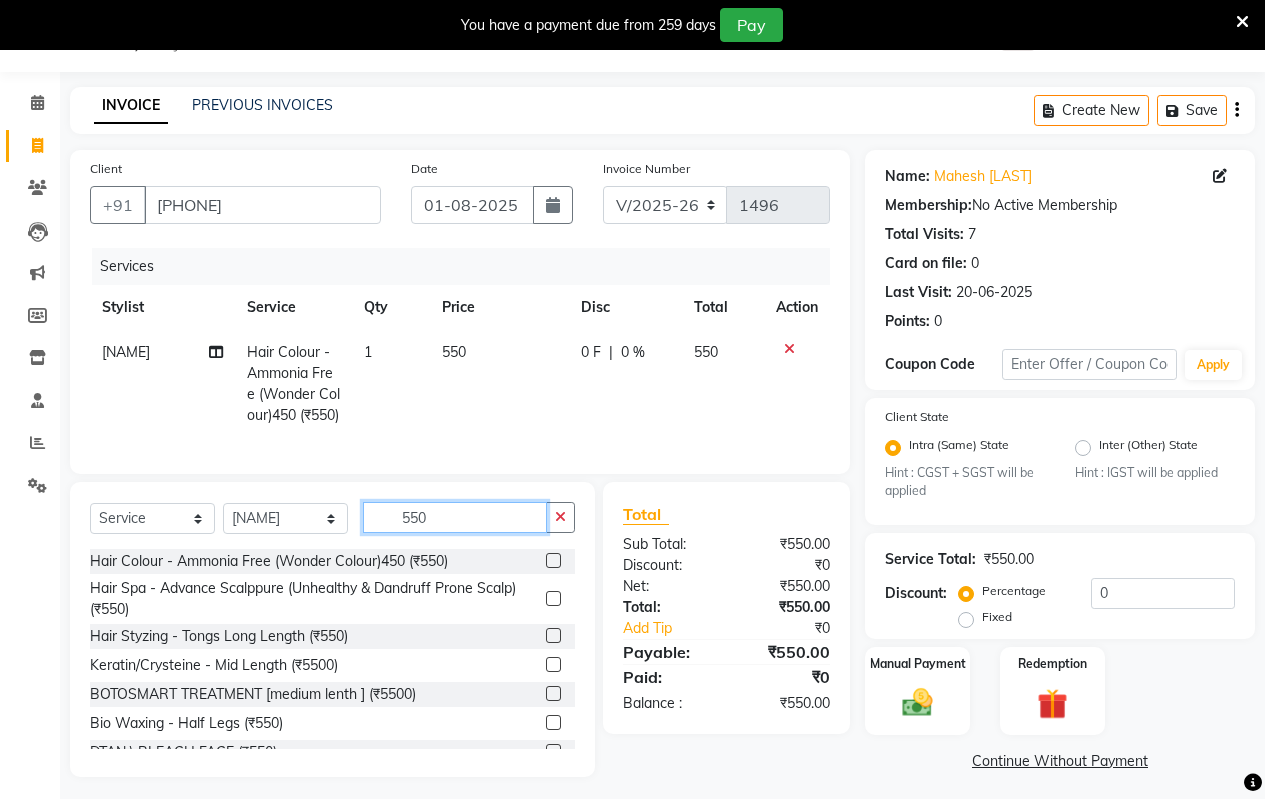 click on "550" 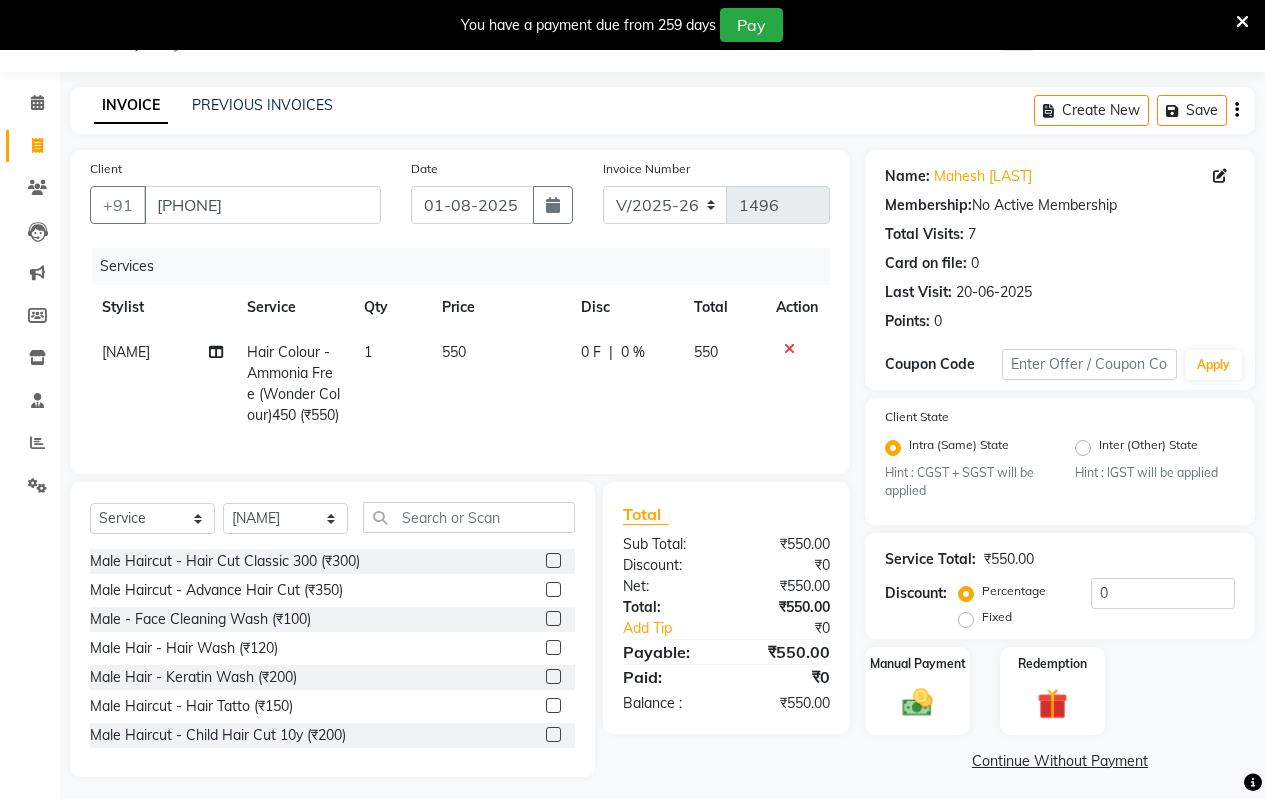 click 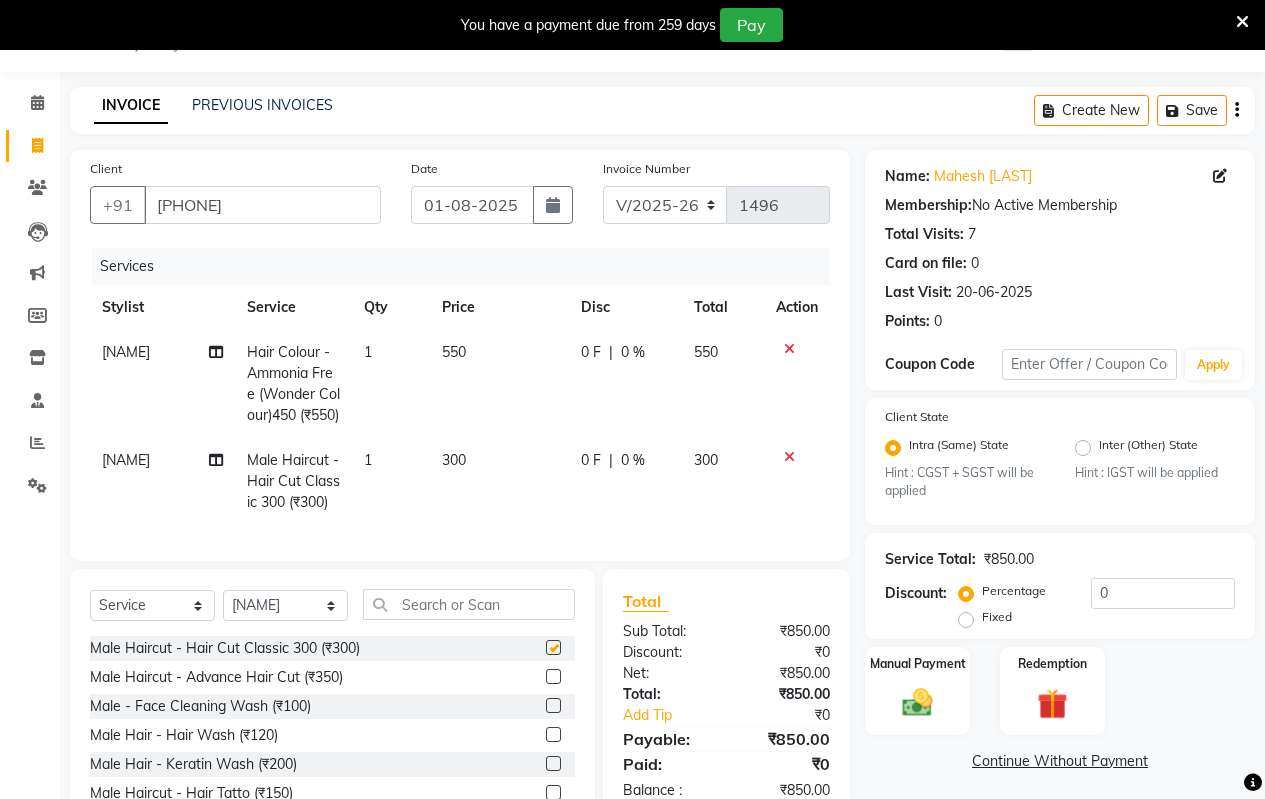 checkbox on "false" 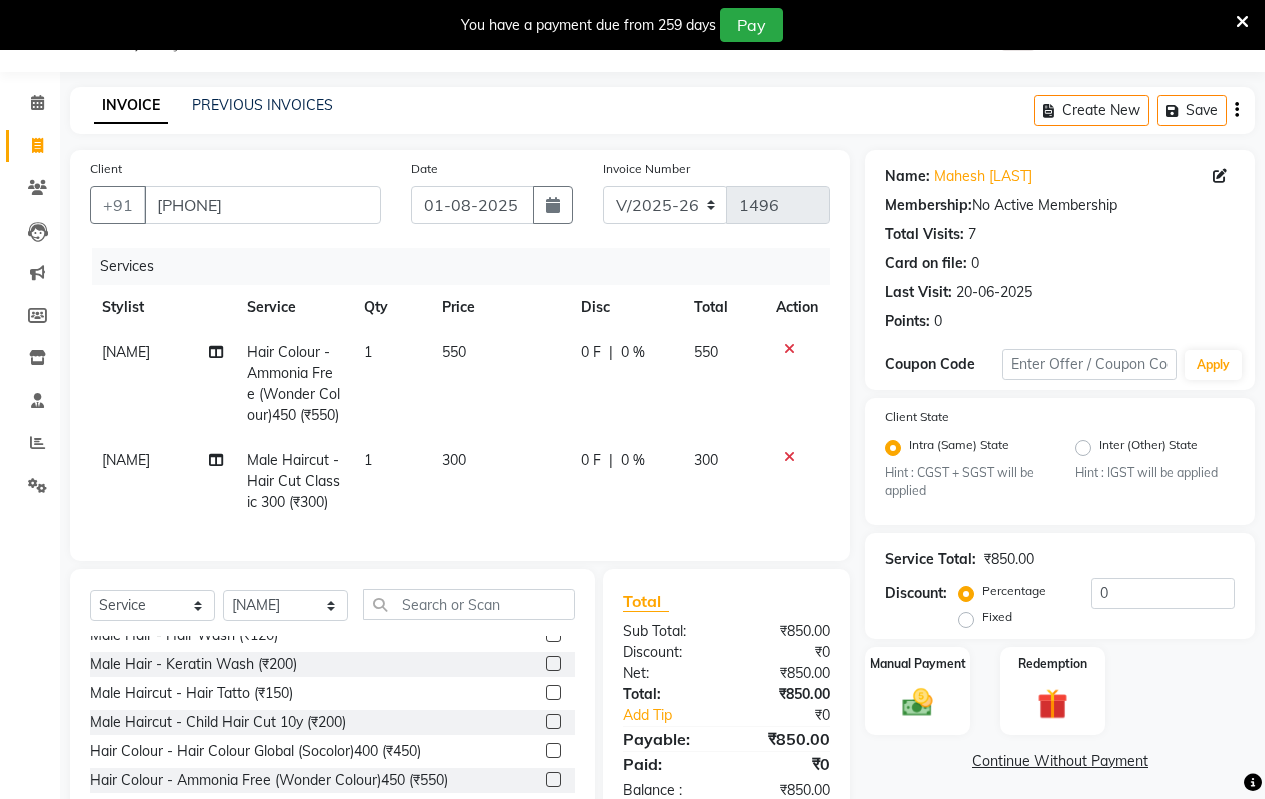 scroll, scrollTop: 0, scrollLeft: 0, axis: both 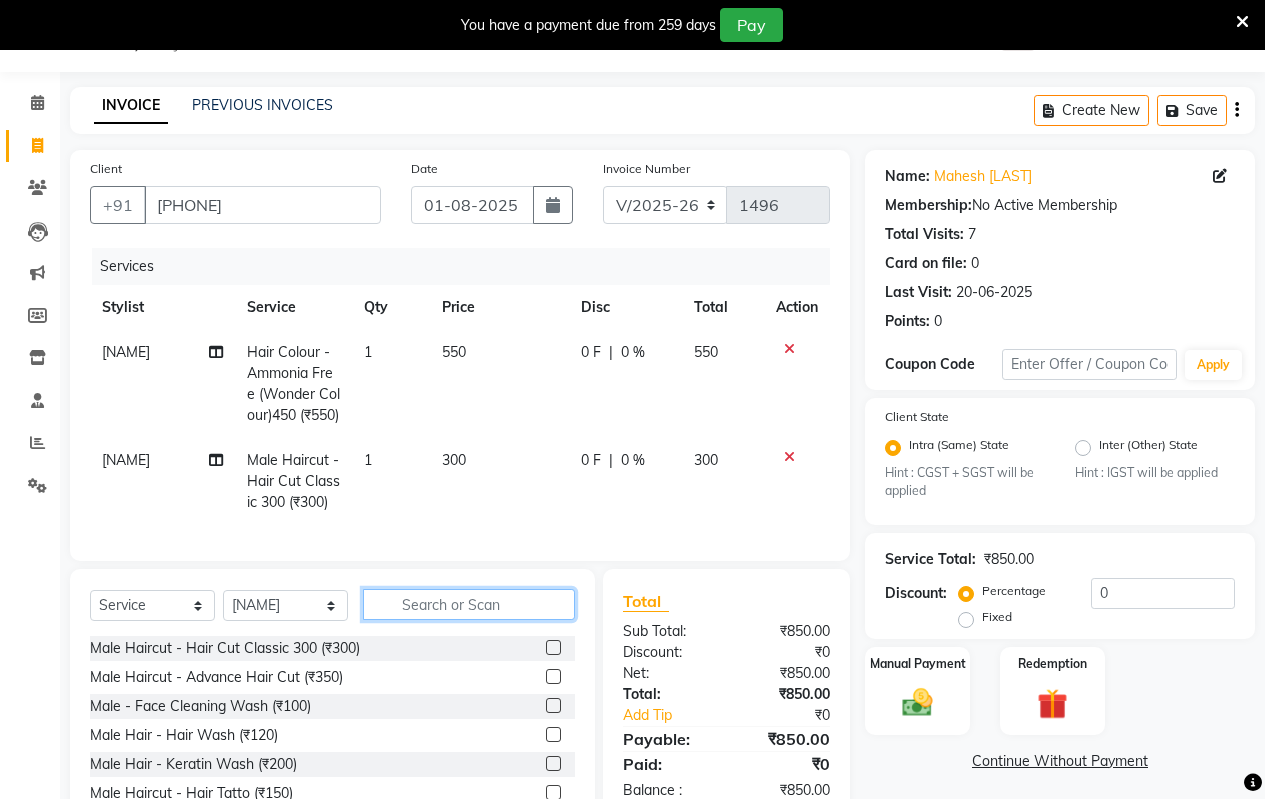 click 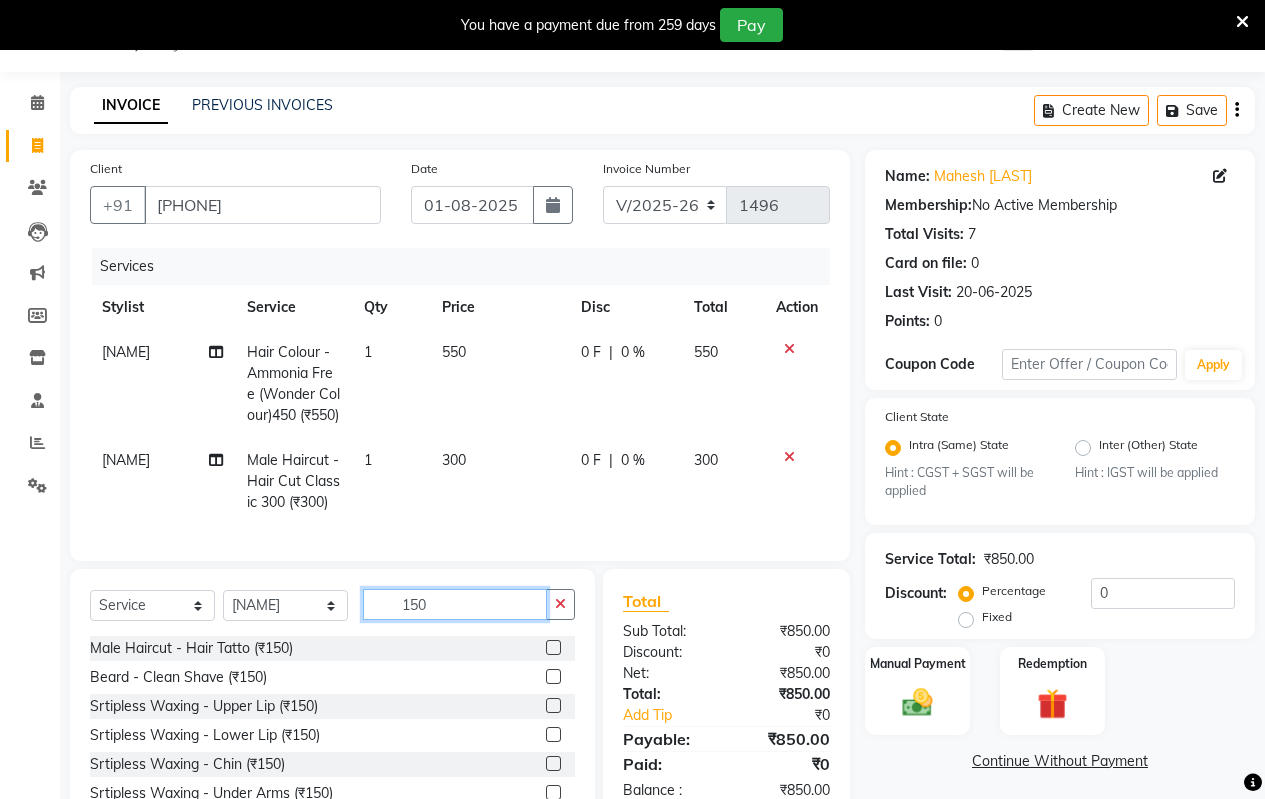 type on "150" 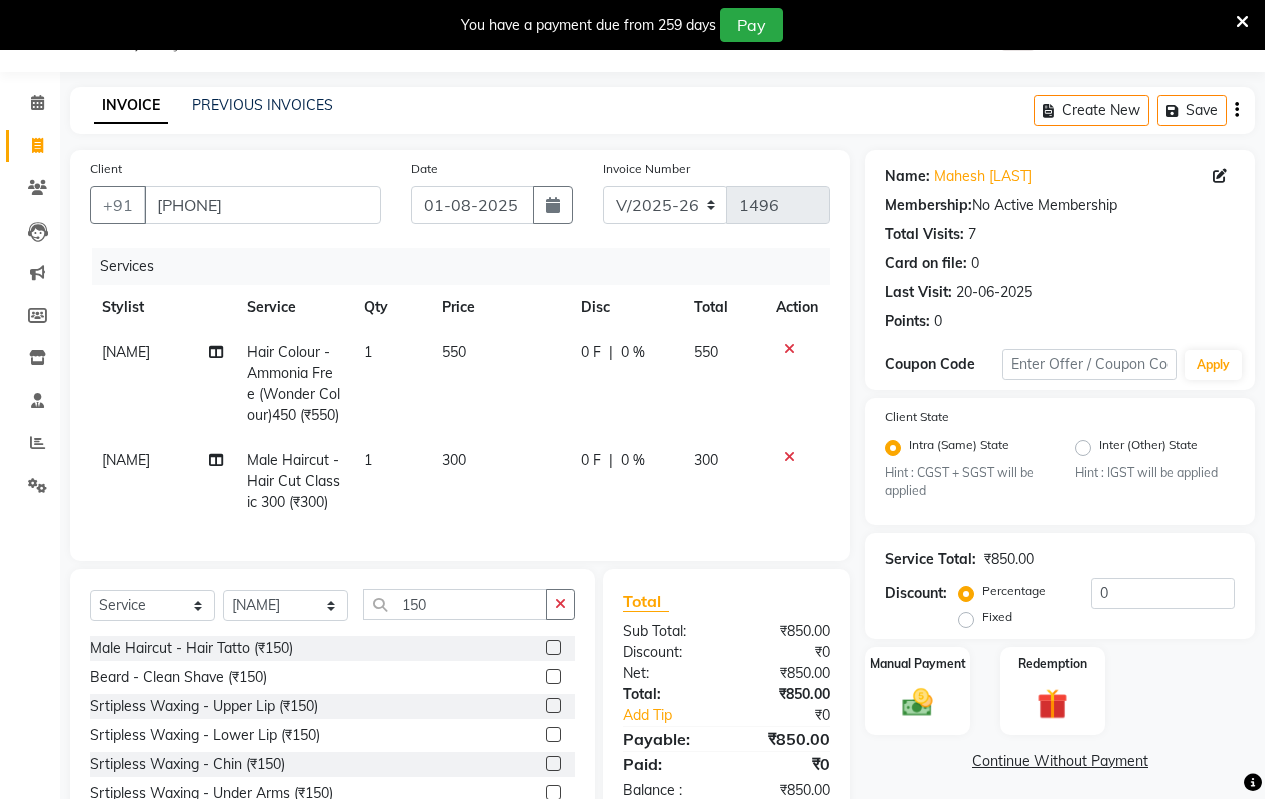 click 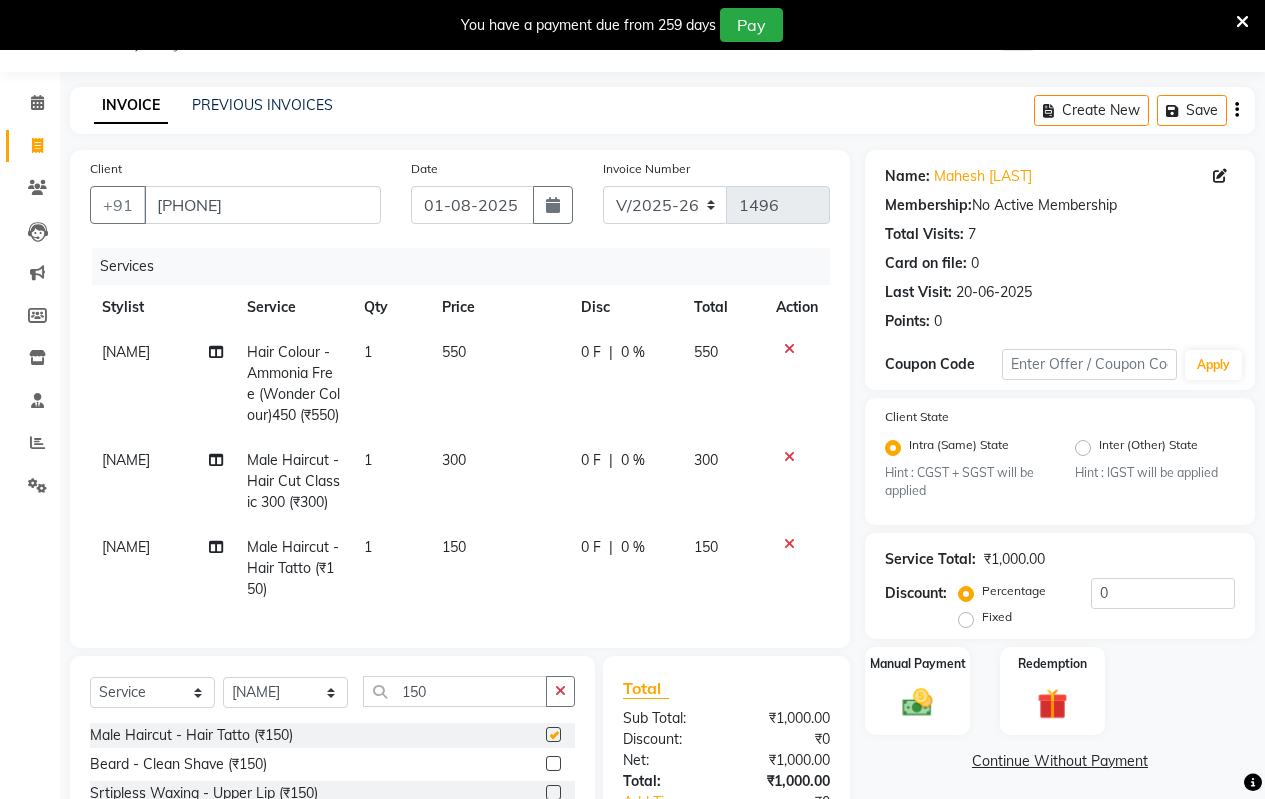 checkbox on "false" 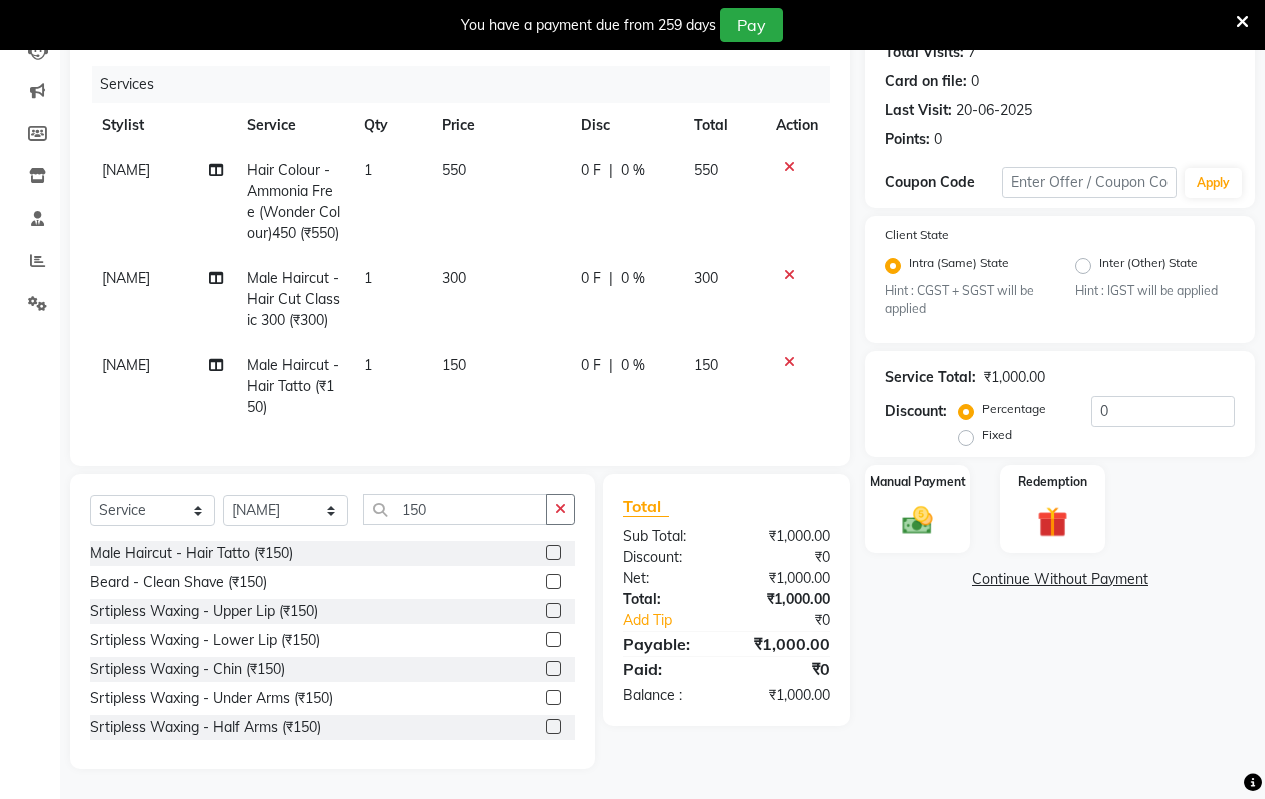 scroll, scrollTop: 268, scrollLeft: 0, axis: vertical 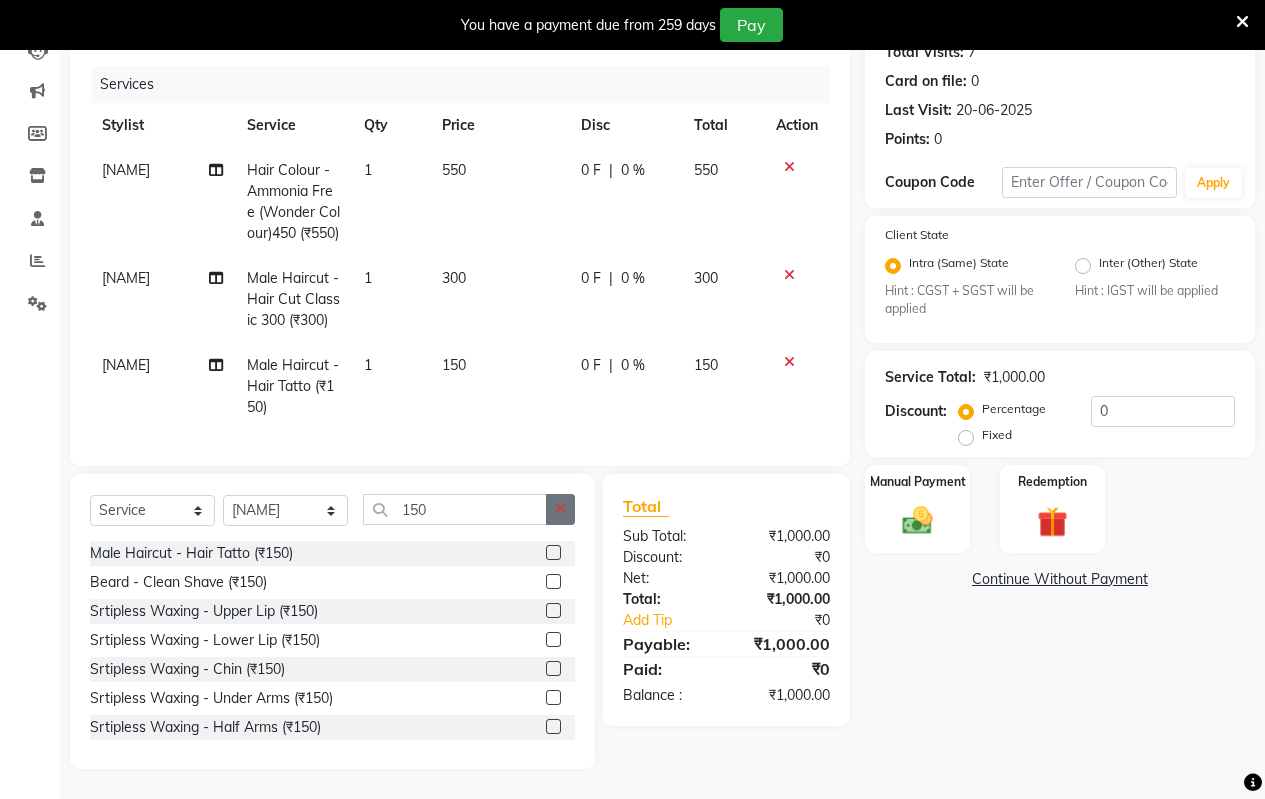 click 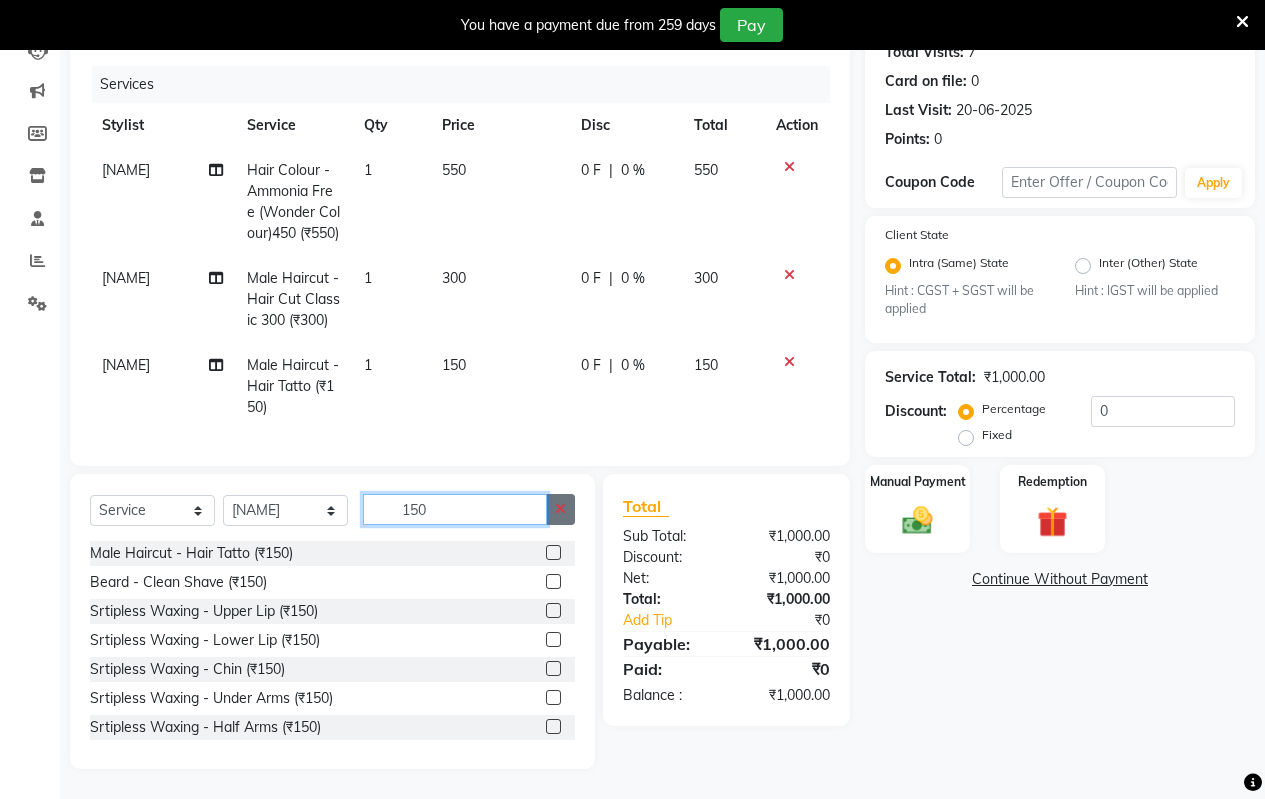 click on "150" 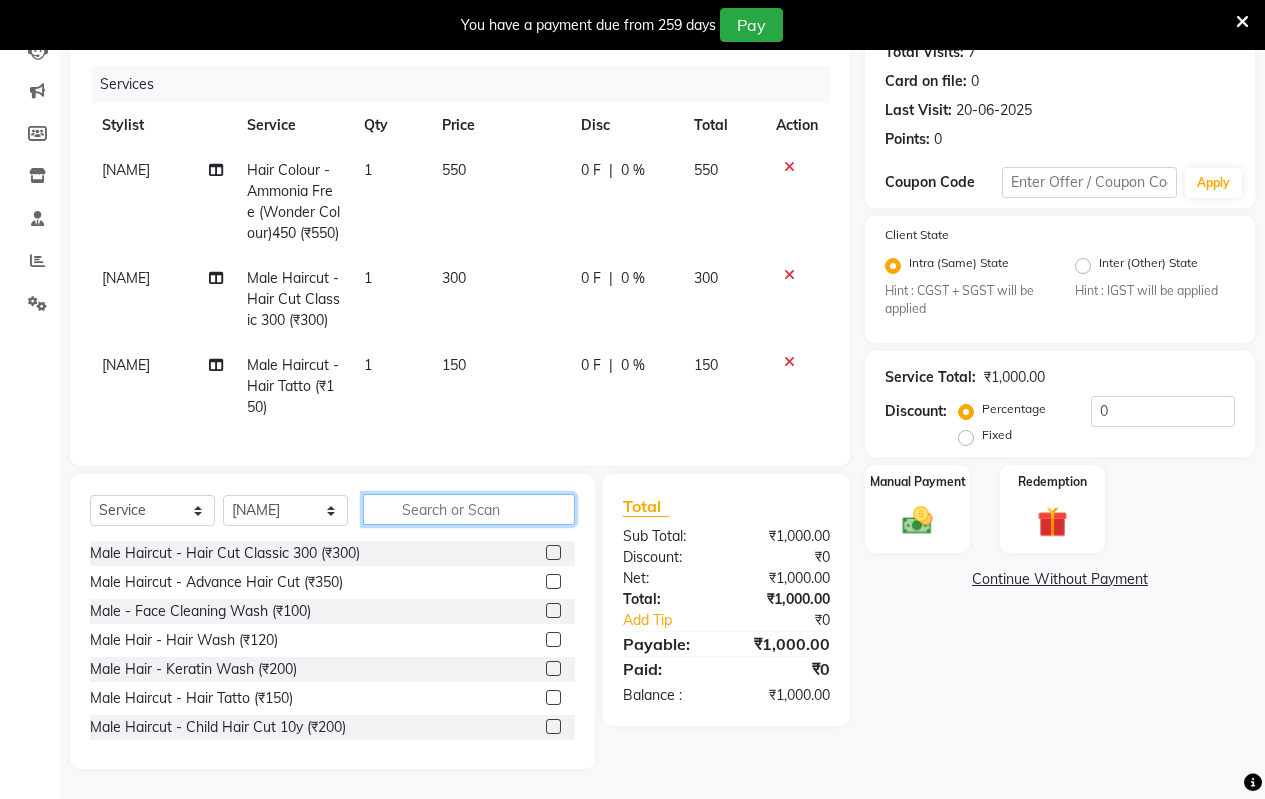 click 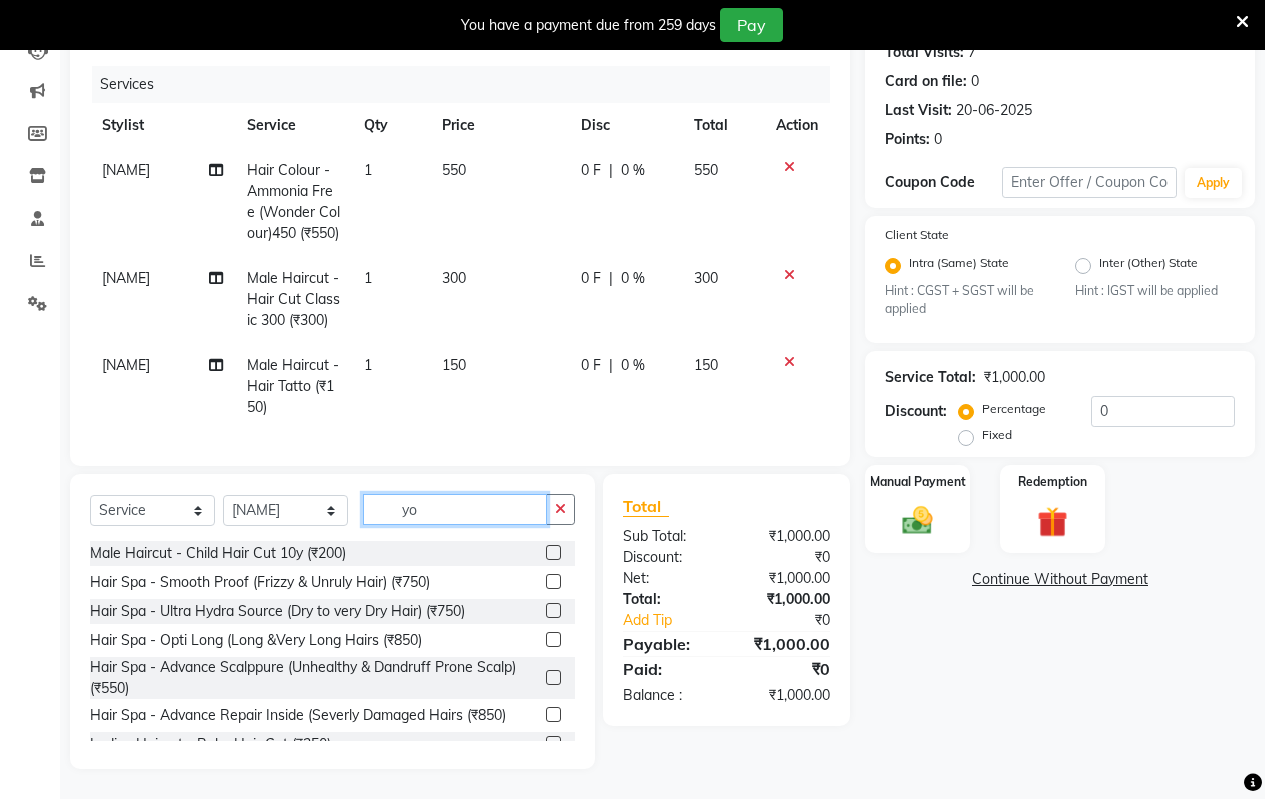 scroll, scrollTop: 225, scrollLeft: 0, axis: vertical 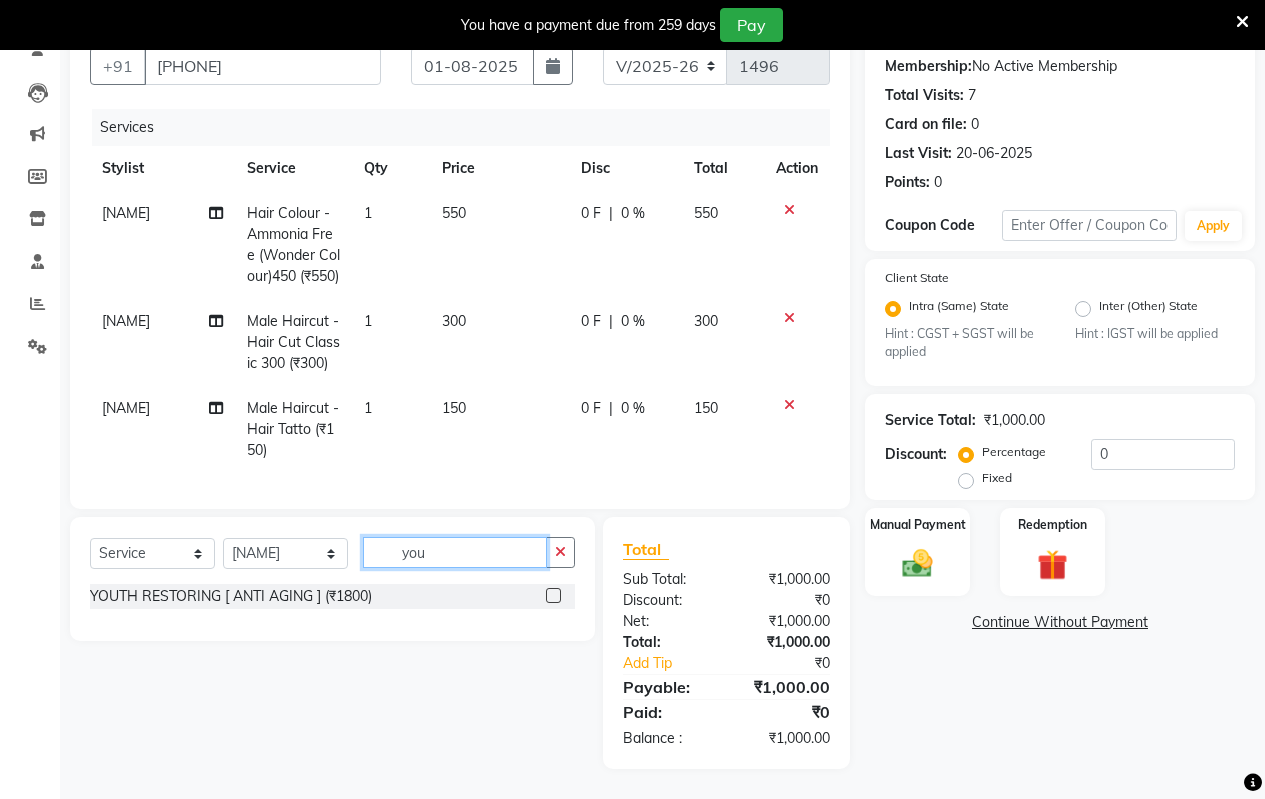 type on "you" 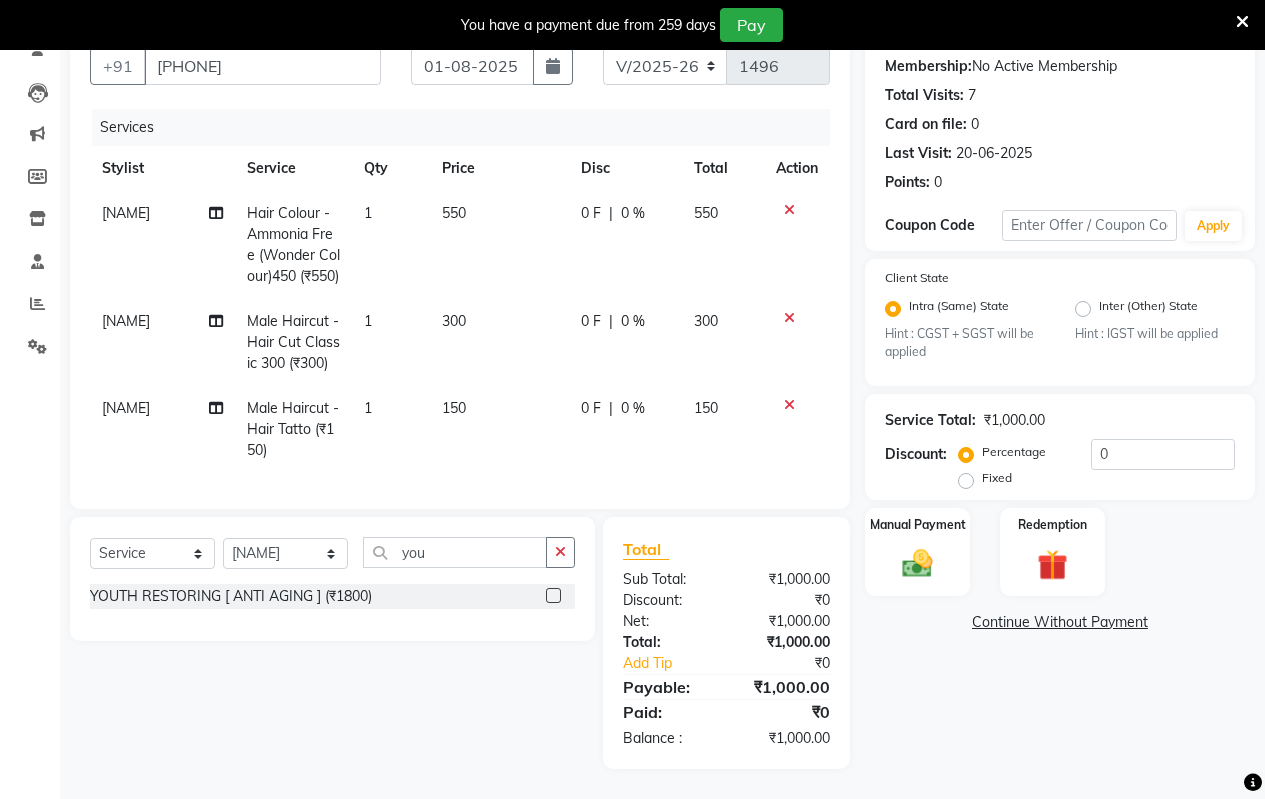 click 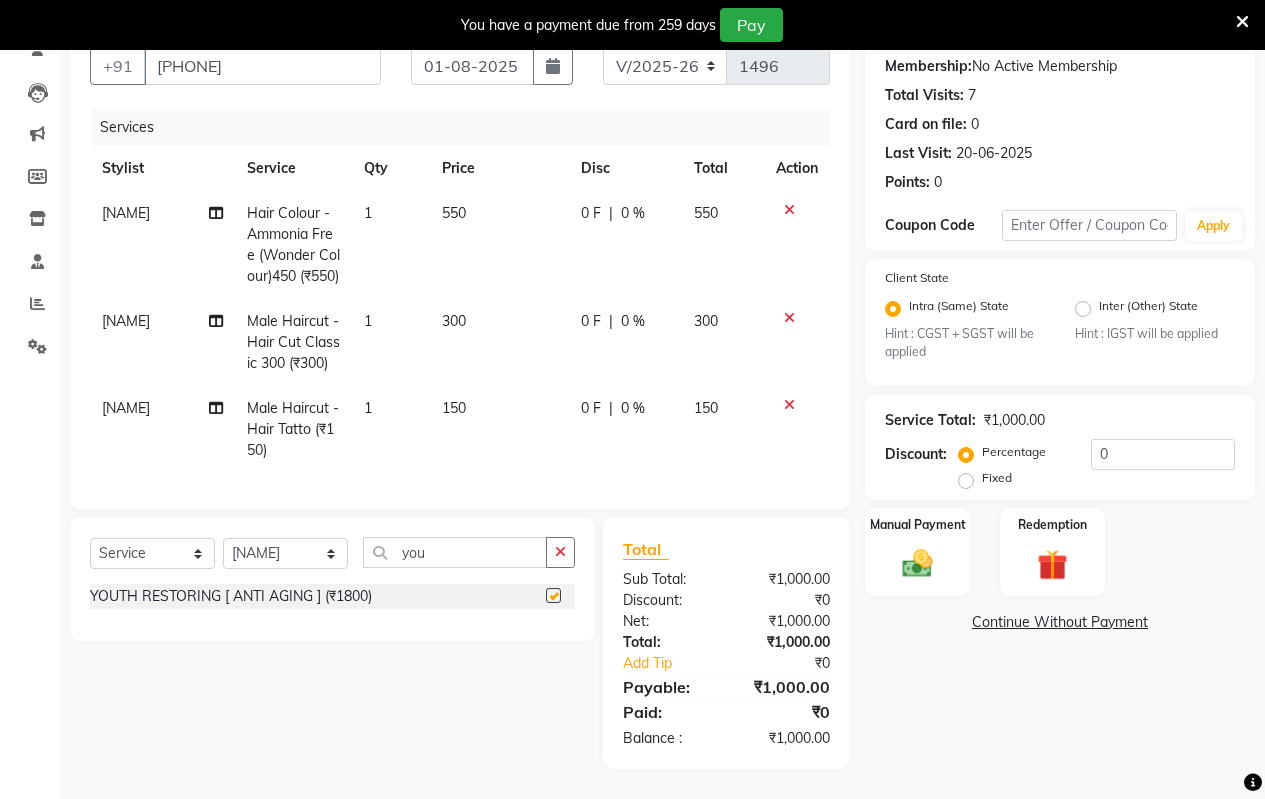 click on "Client +91 [PHONE] Date [DATE] Invoice Number V/2025 V/2025-26 1496 Services Stylist Service Qty Price Disc Total Action Krushna Hair Colour - Ammonia Free (Wonder    Colour)450 (₹550) 1 550 0 F | 0 % 550 Krushna Male Haircut - Hair Cut Classic 300 (₹300) 1 300 0 F | 0 % 300 Krushna Male Haircut - Hair Tatto (₹150) 1 150 0 F | 0 % 150" 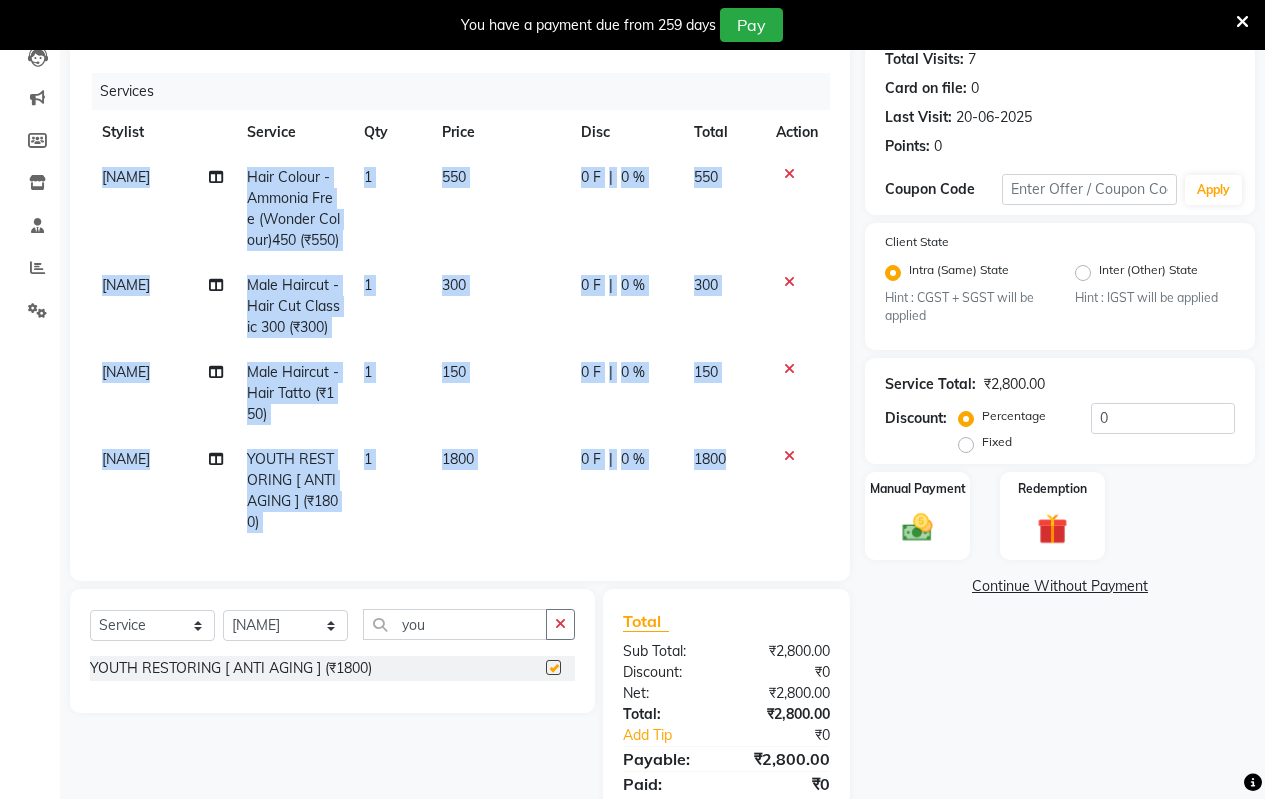 checkbox on "false" 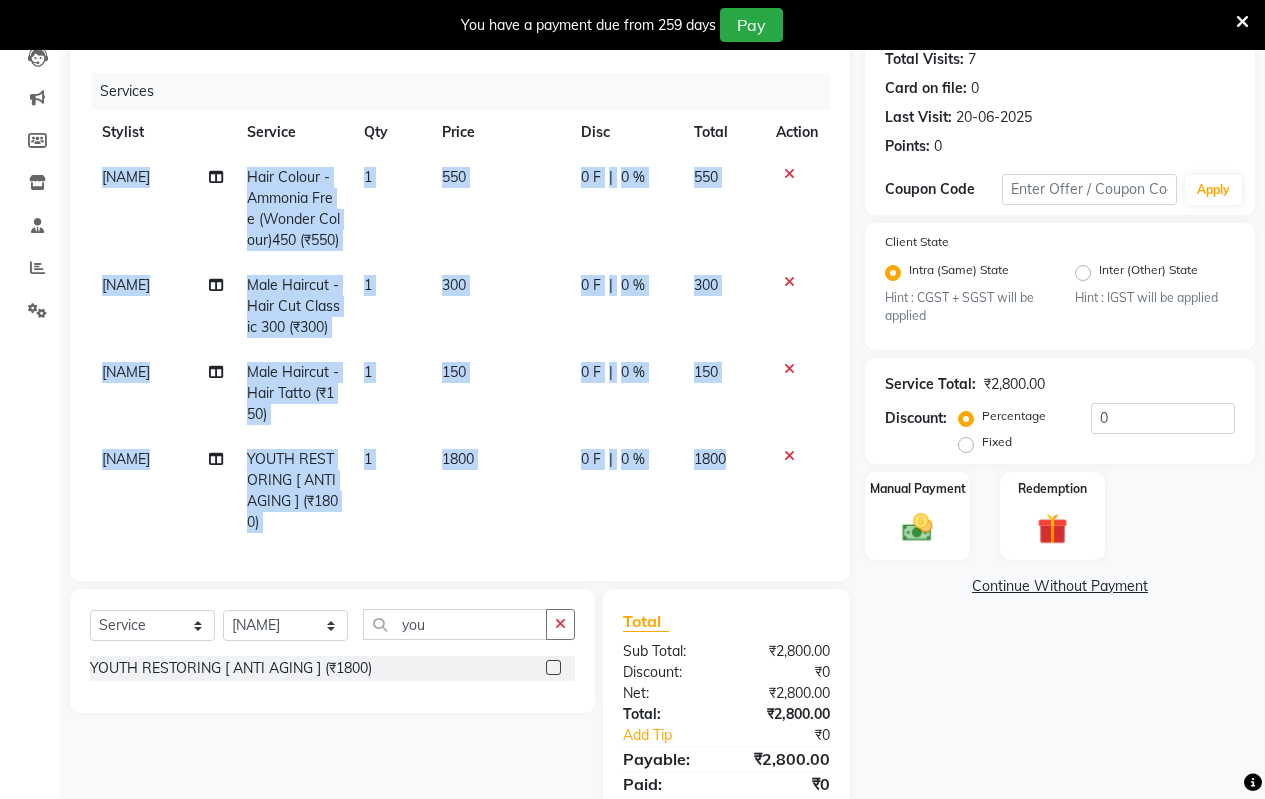 scroll, scrollTop: 309, scrollLeft: 0, axis: vertical 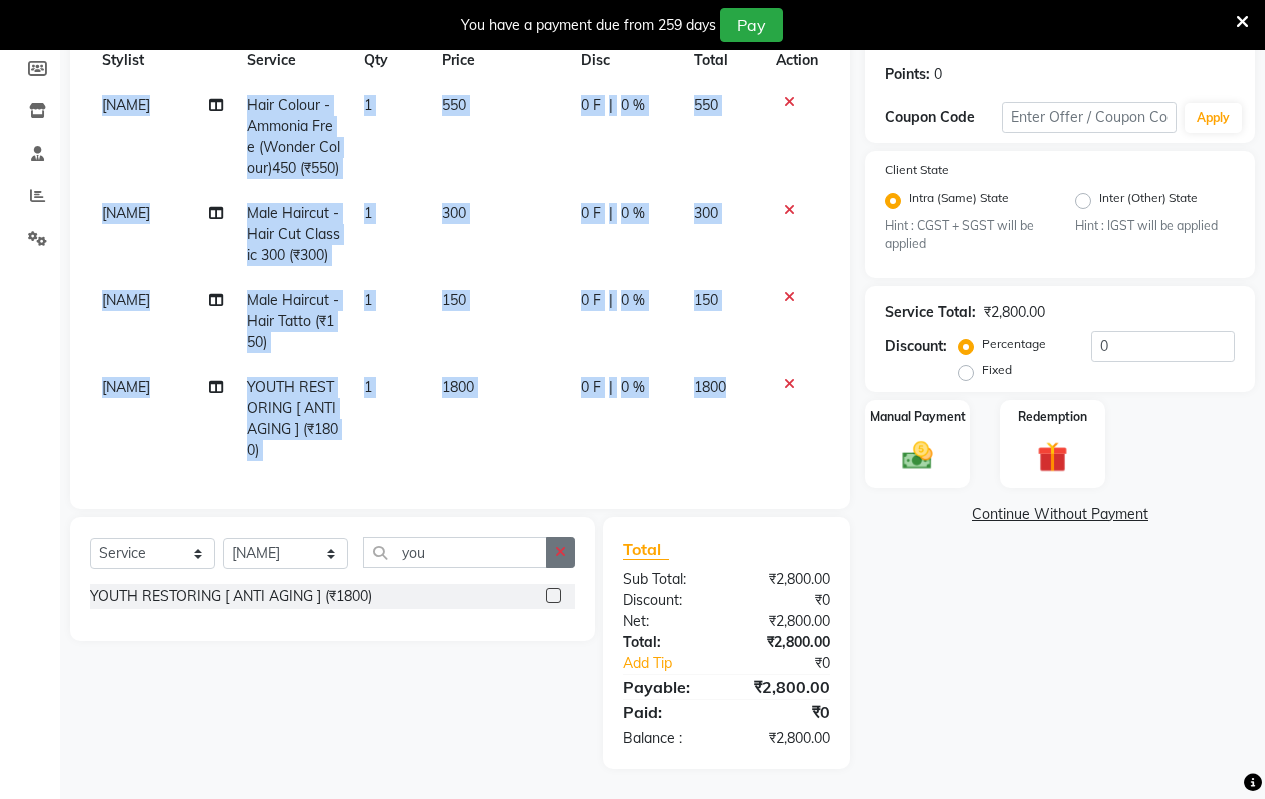 click 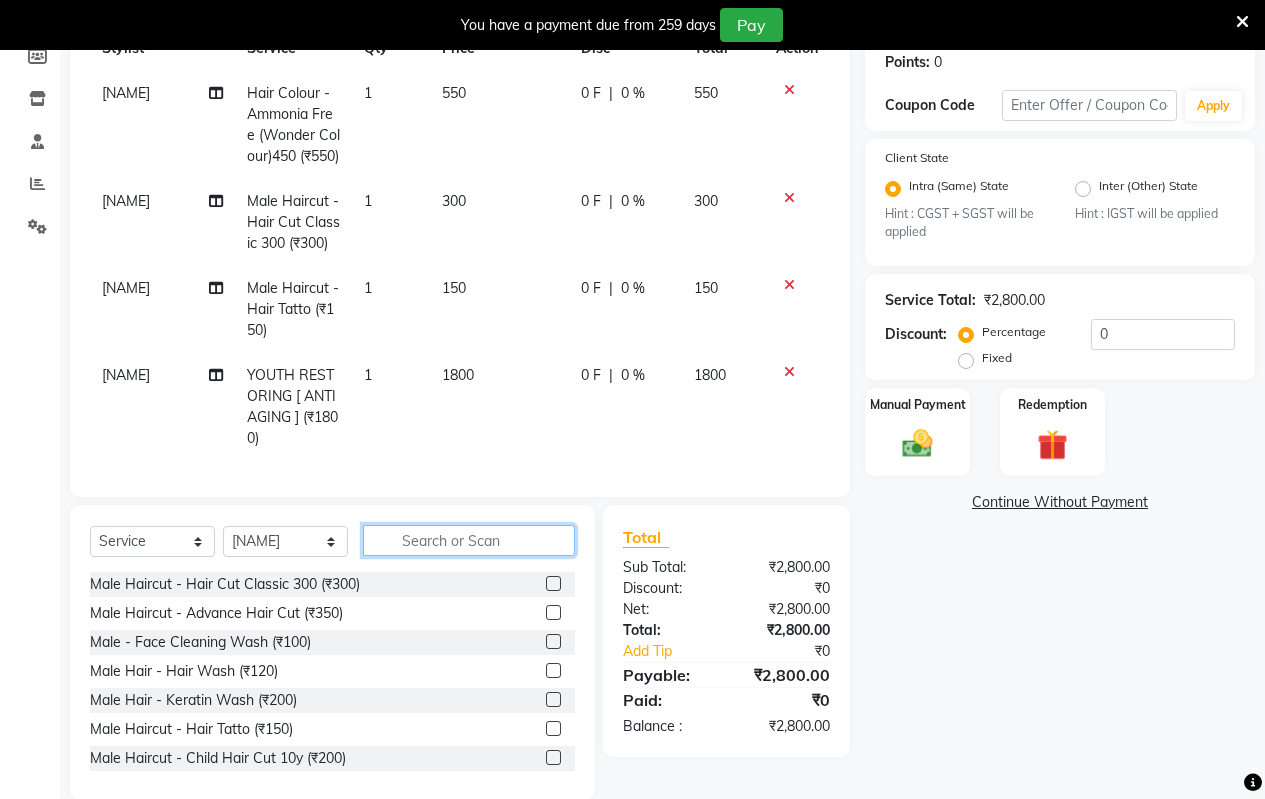 click 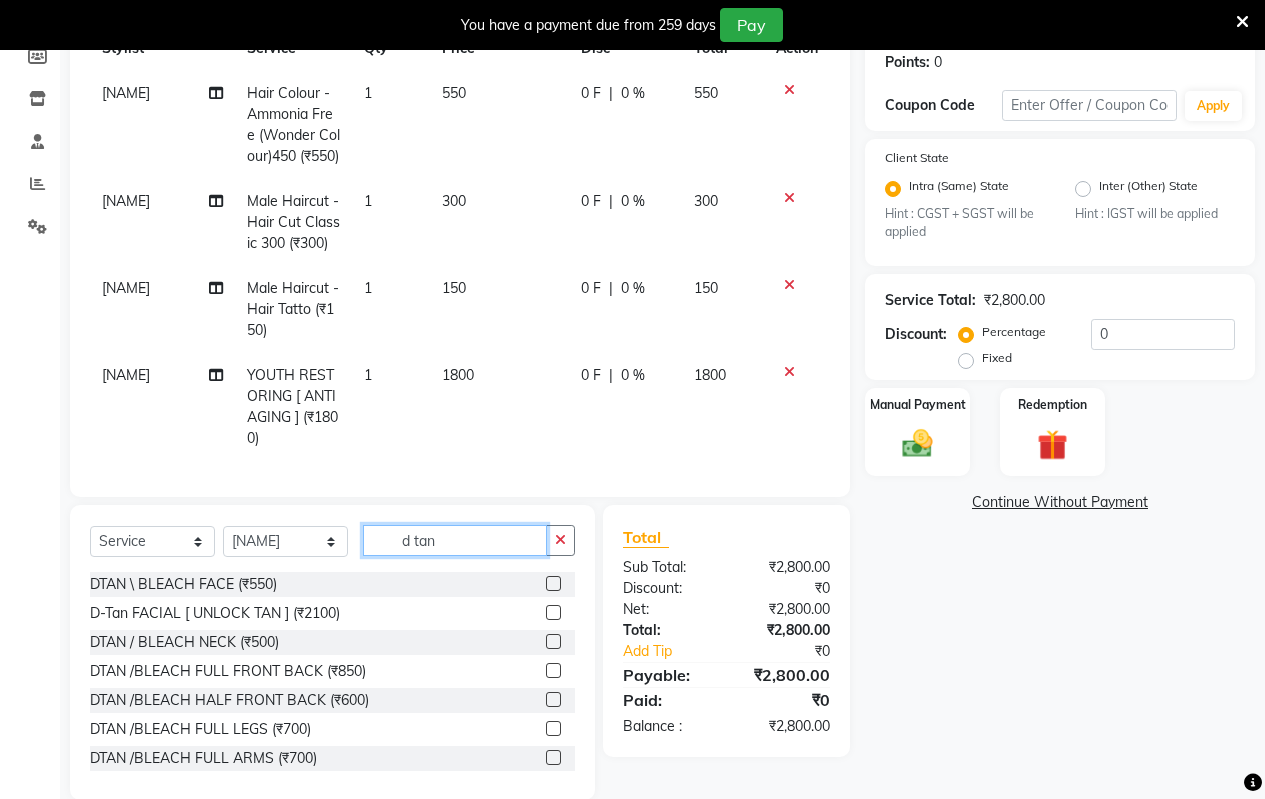 type on "d tan" 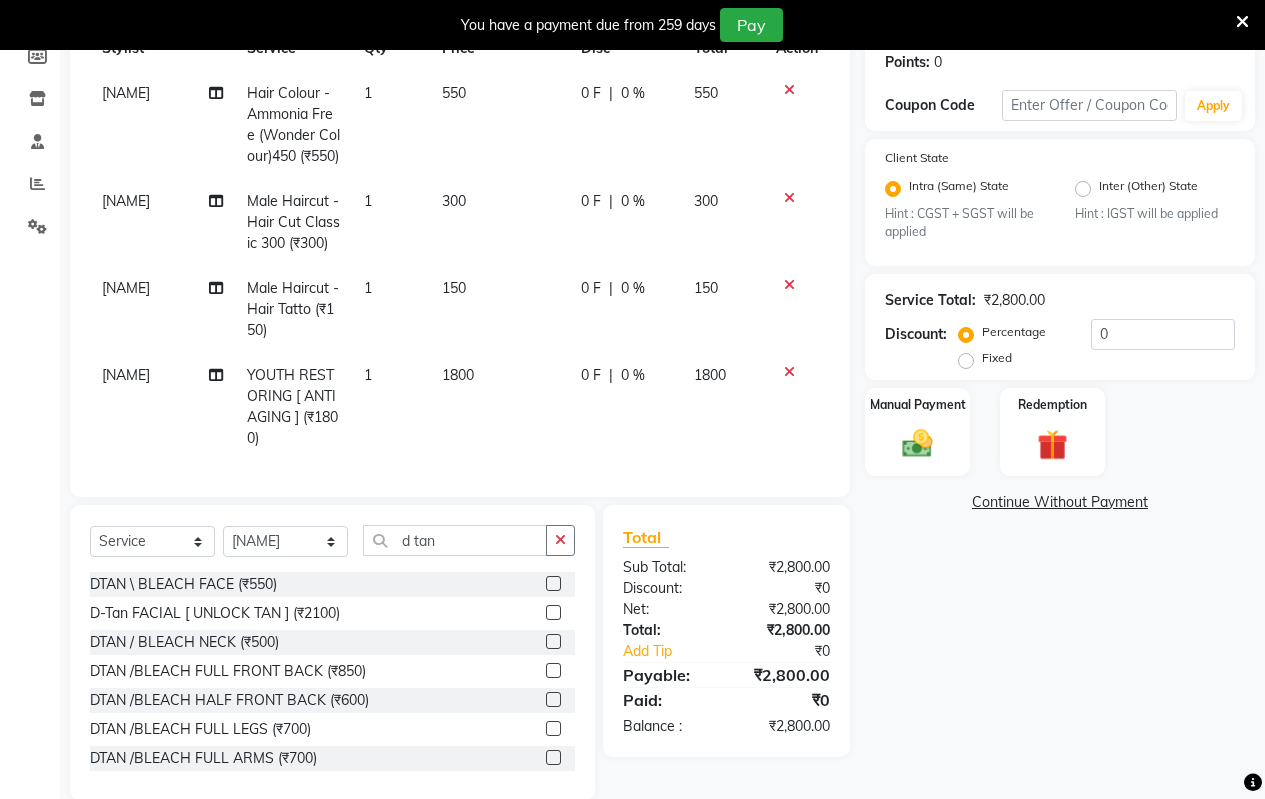 click 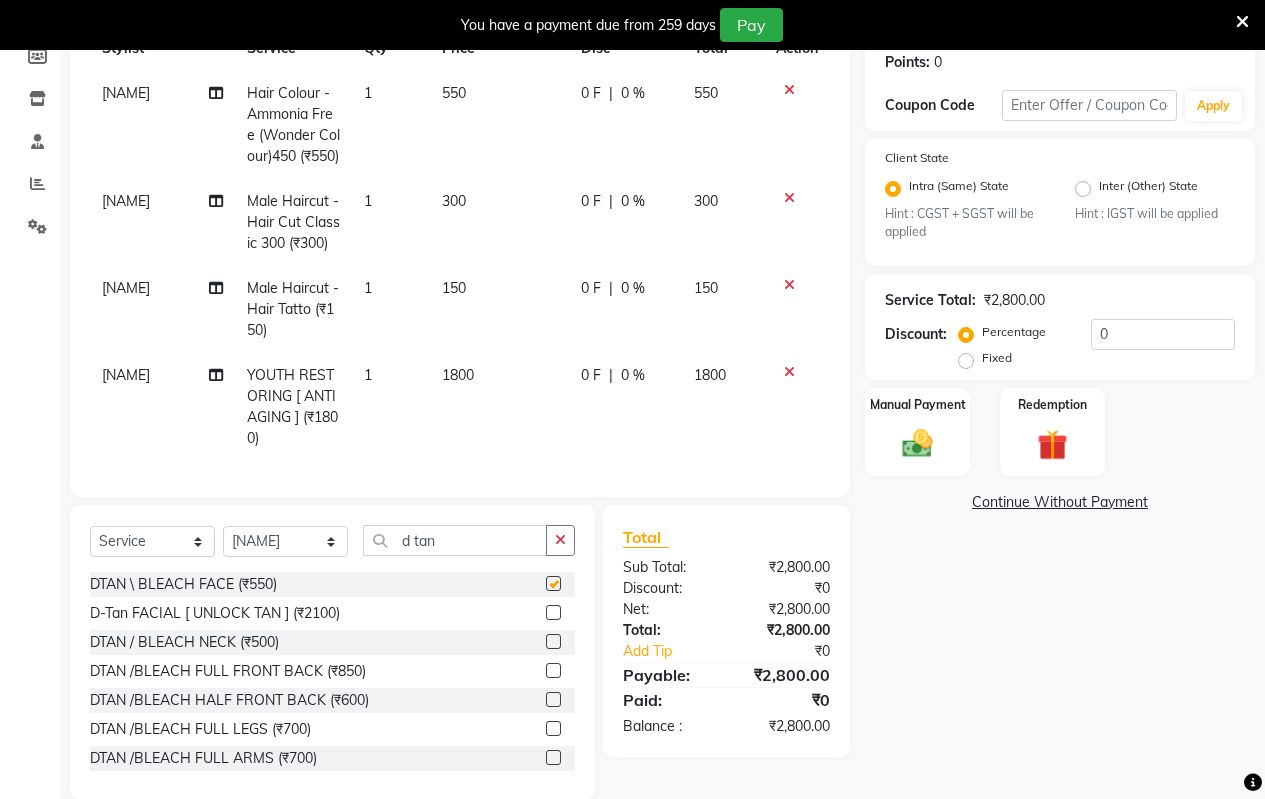 click 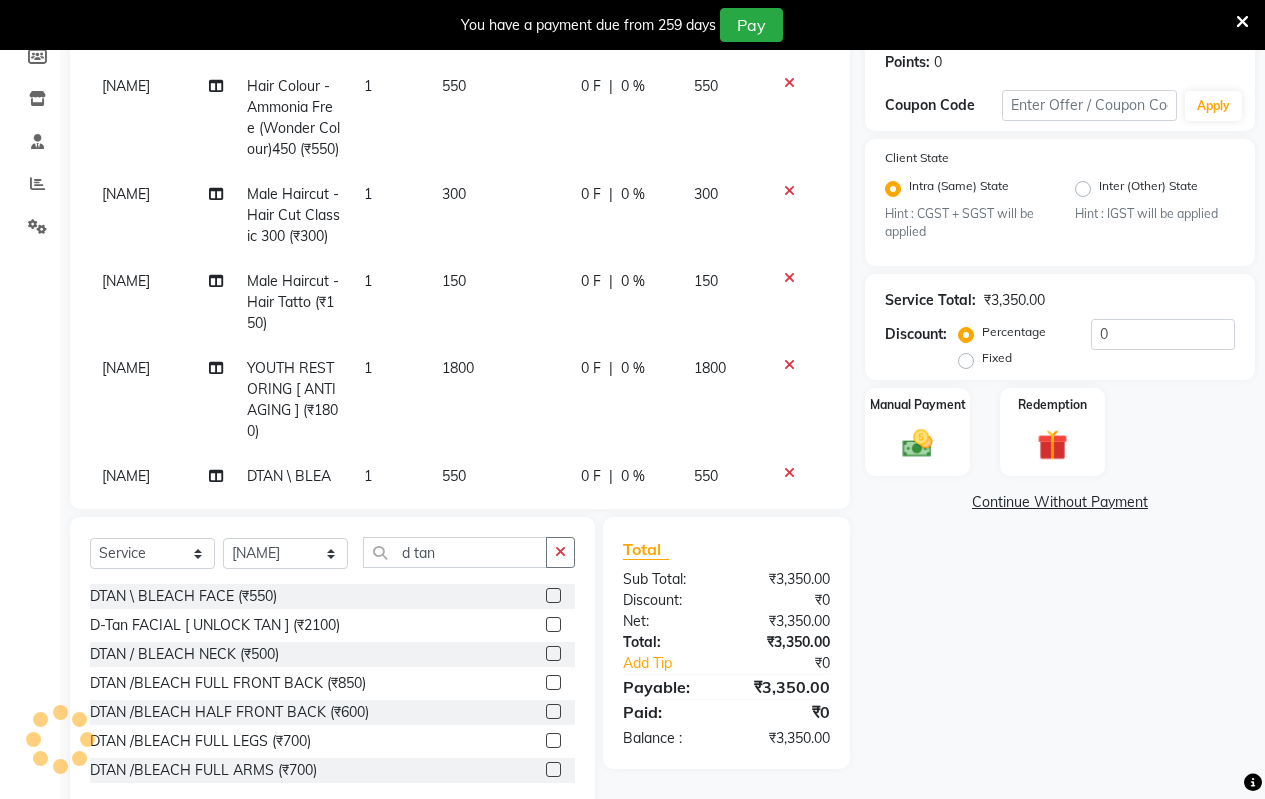 scroll, scrollTop: 0, scrollLeft: 0, axis: both 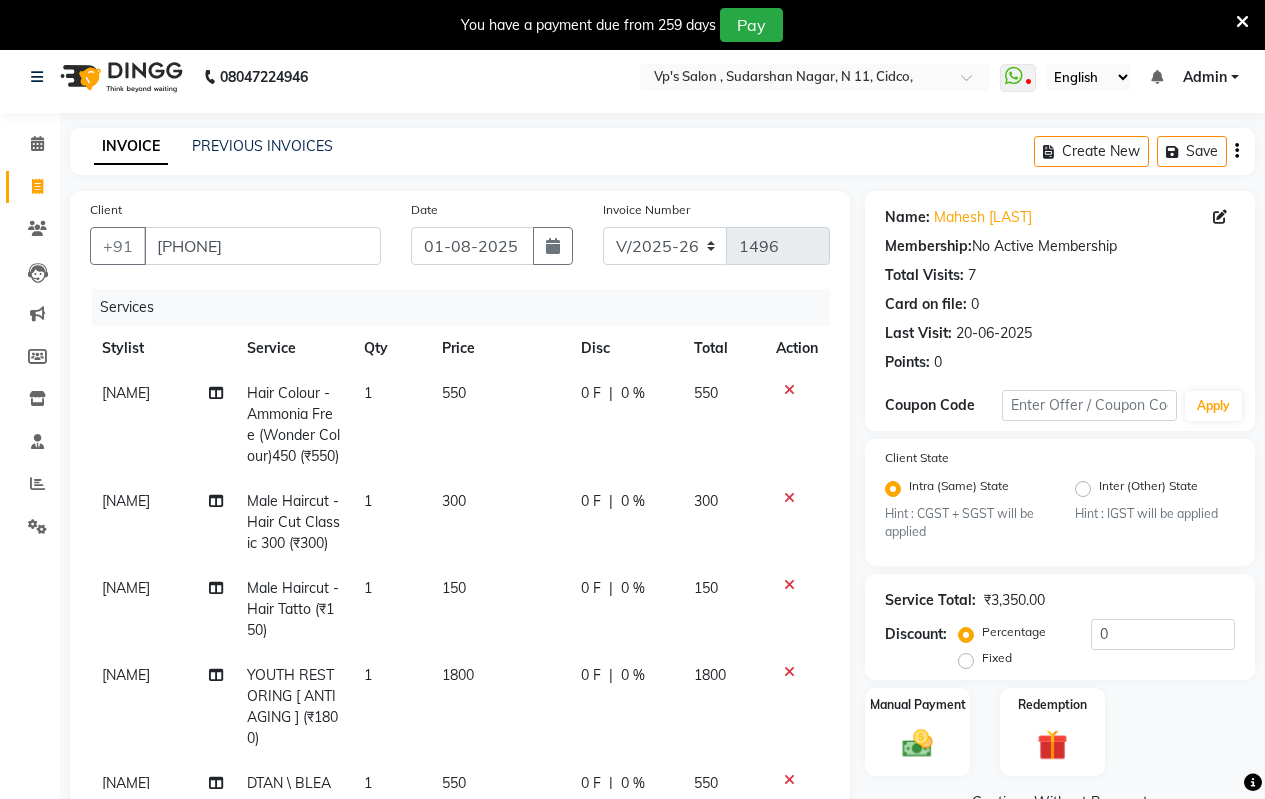 click on "550" 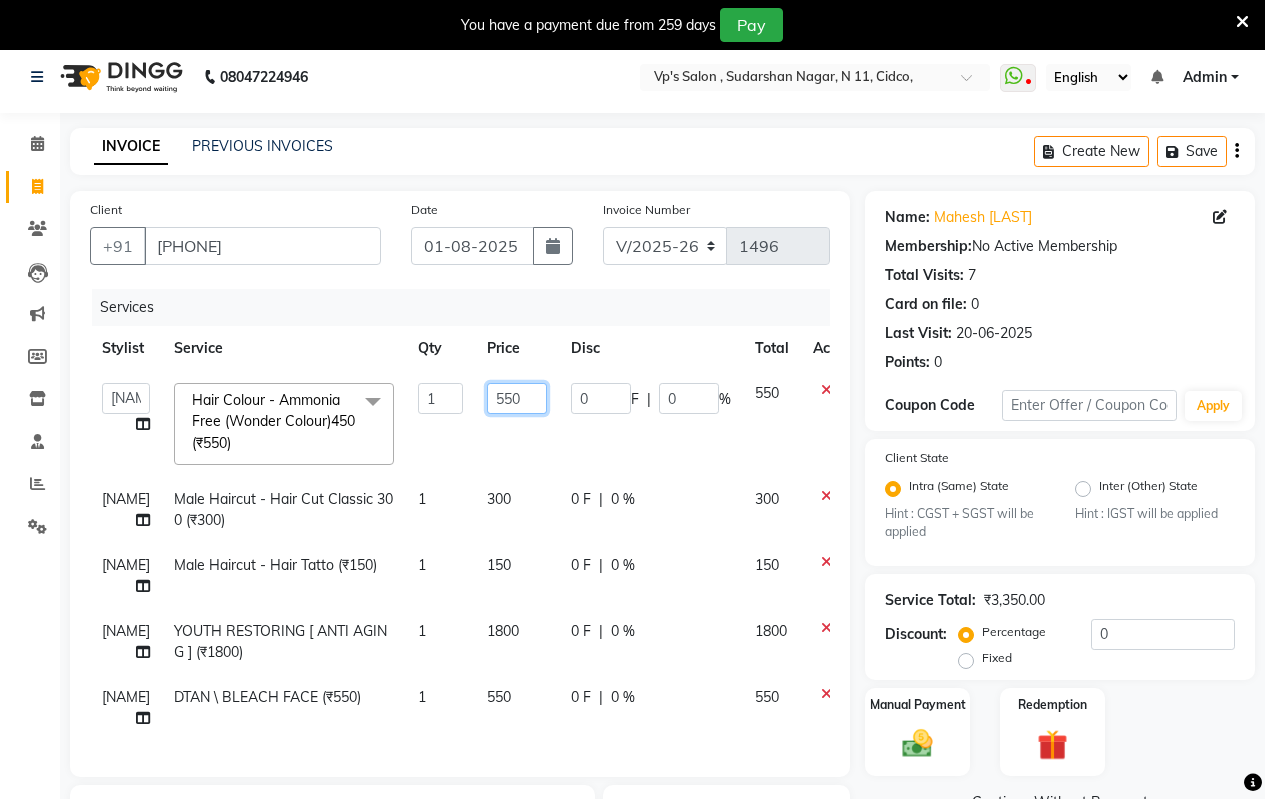 click on "550" 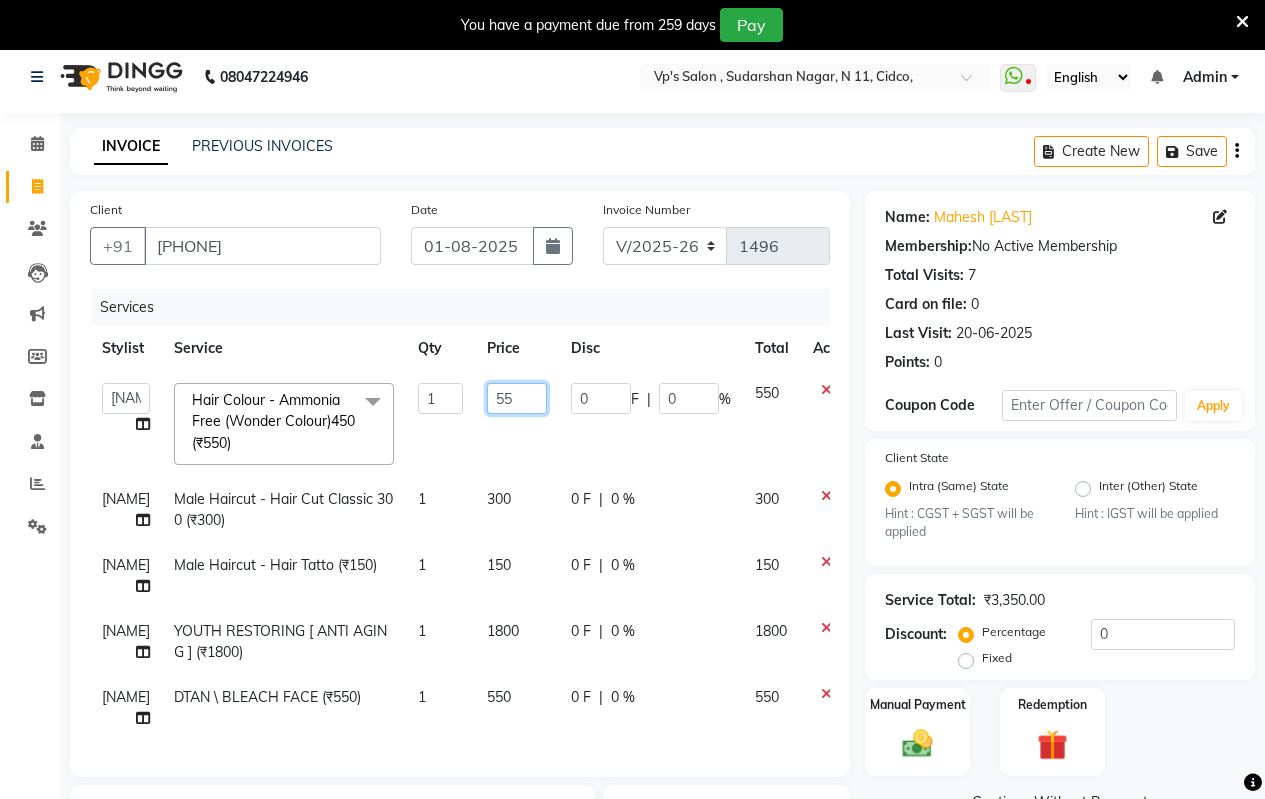 type on "5" 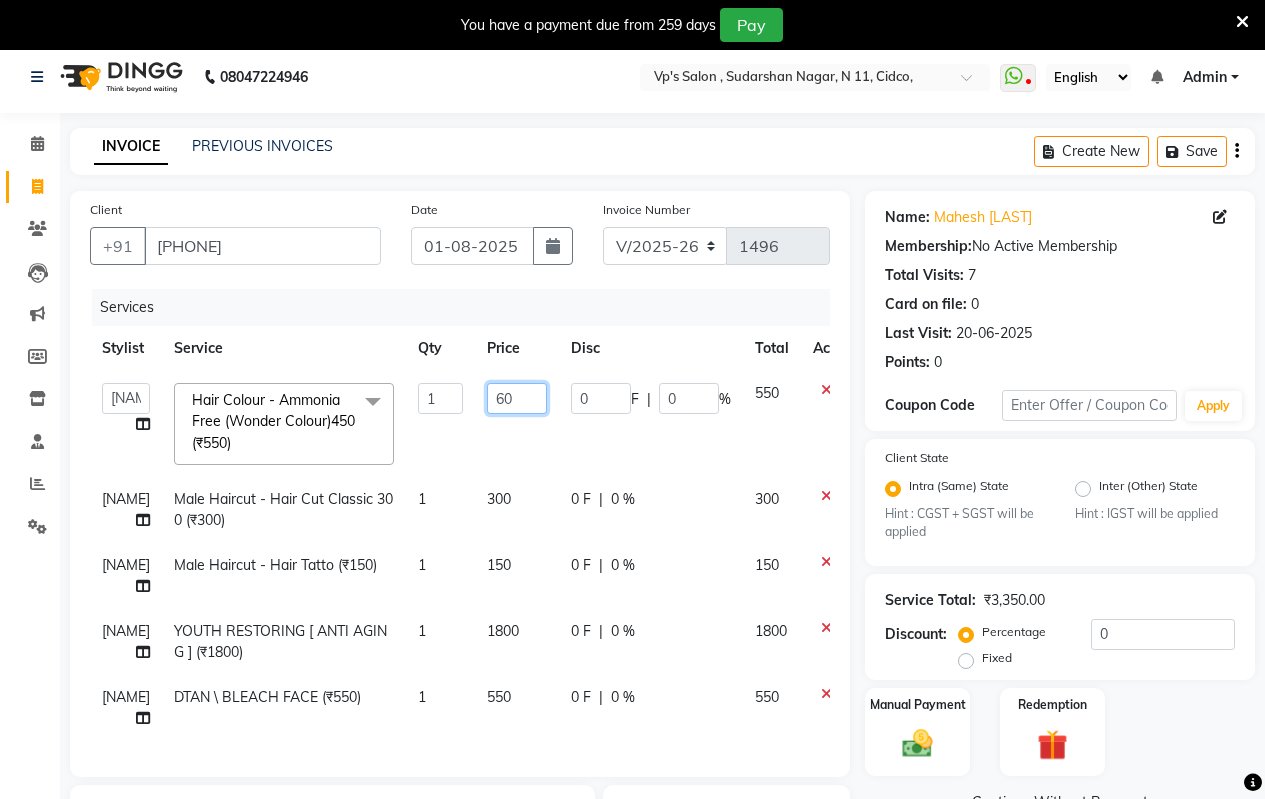 type on "600" 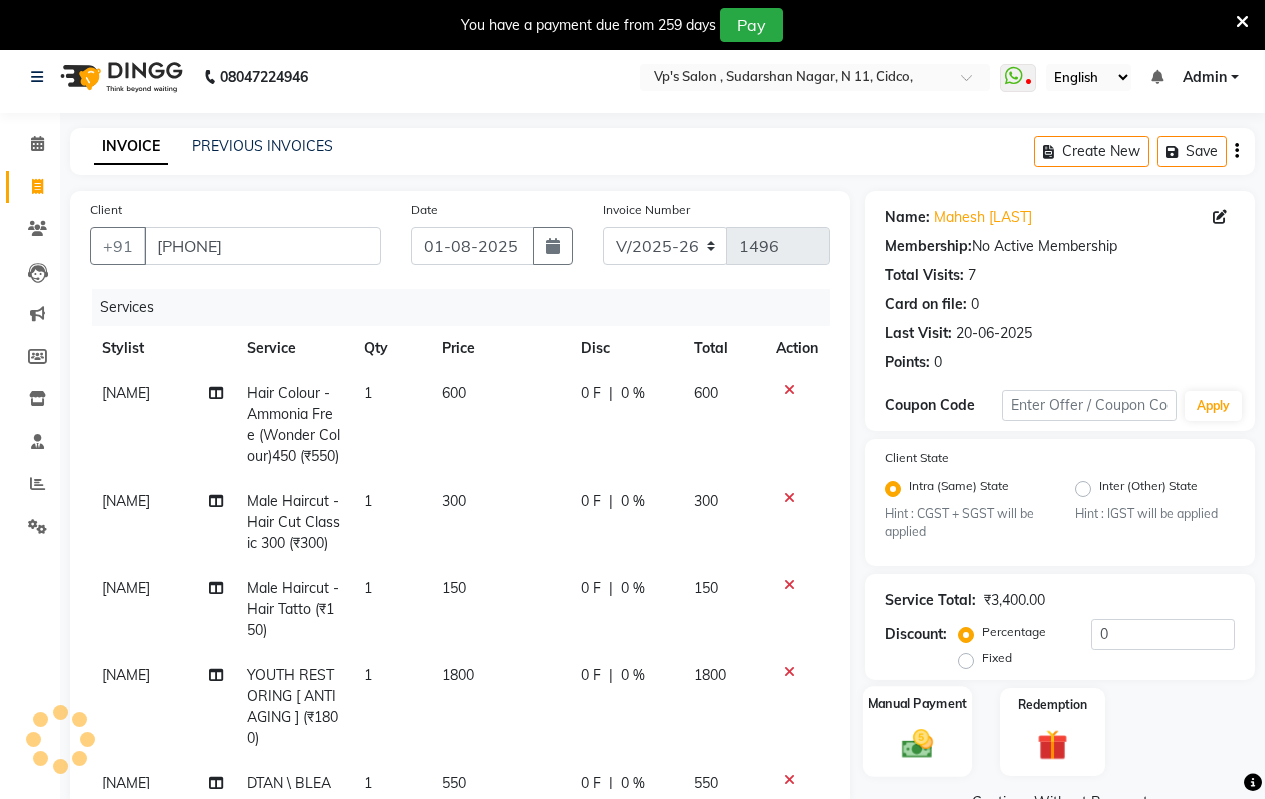 click 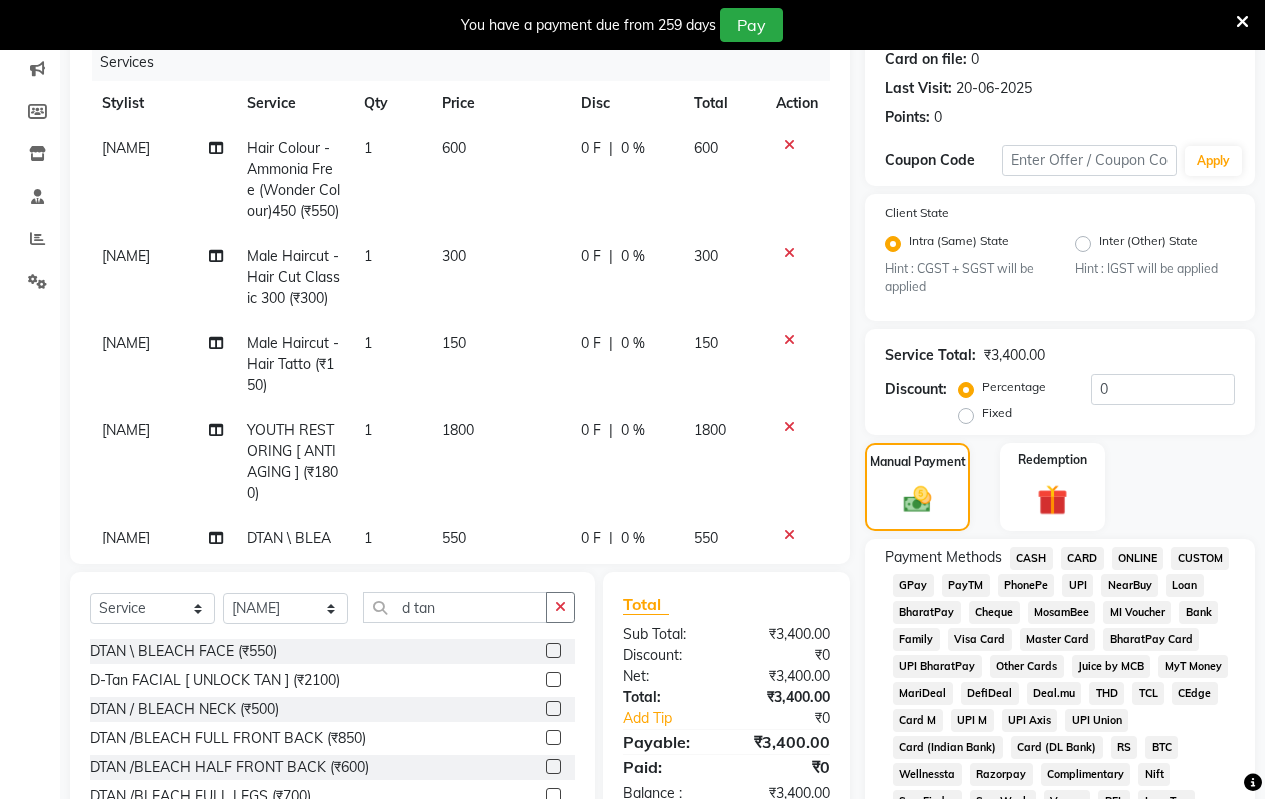 scroll, scrollTop: 9, scrollLeft: 0, axis: vertical 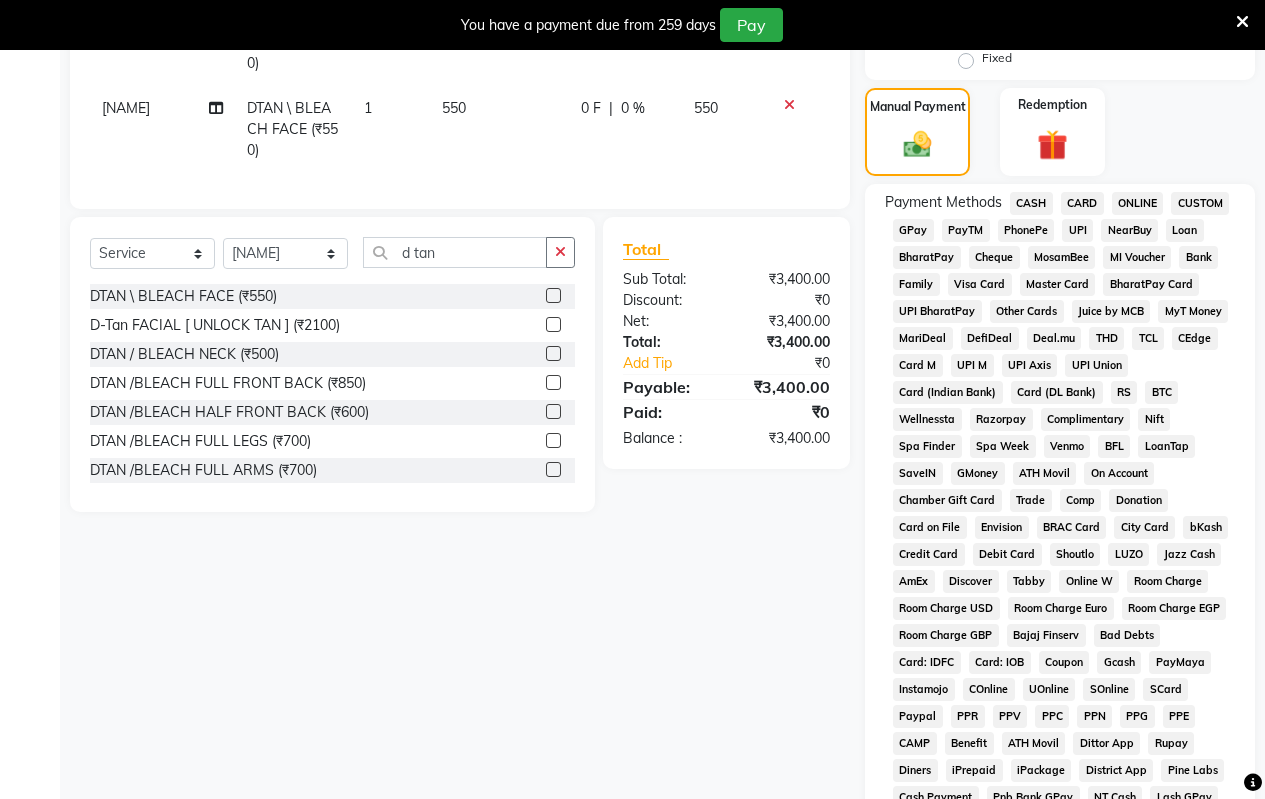 click 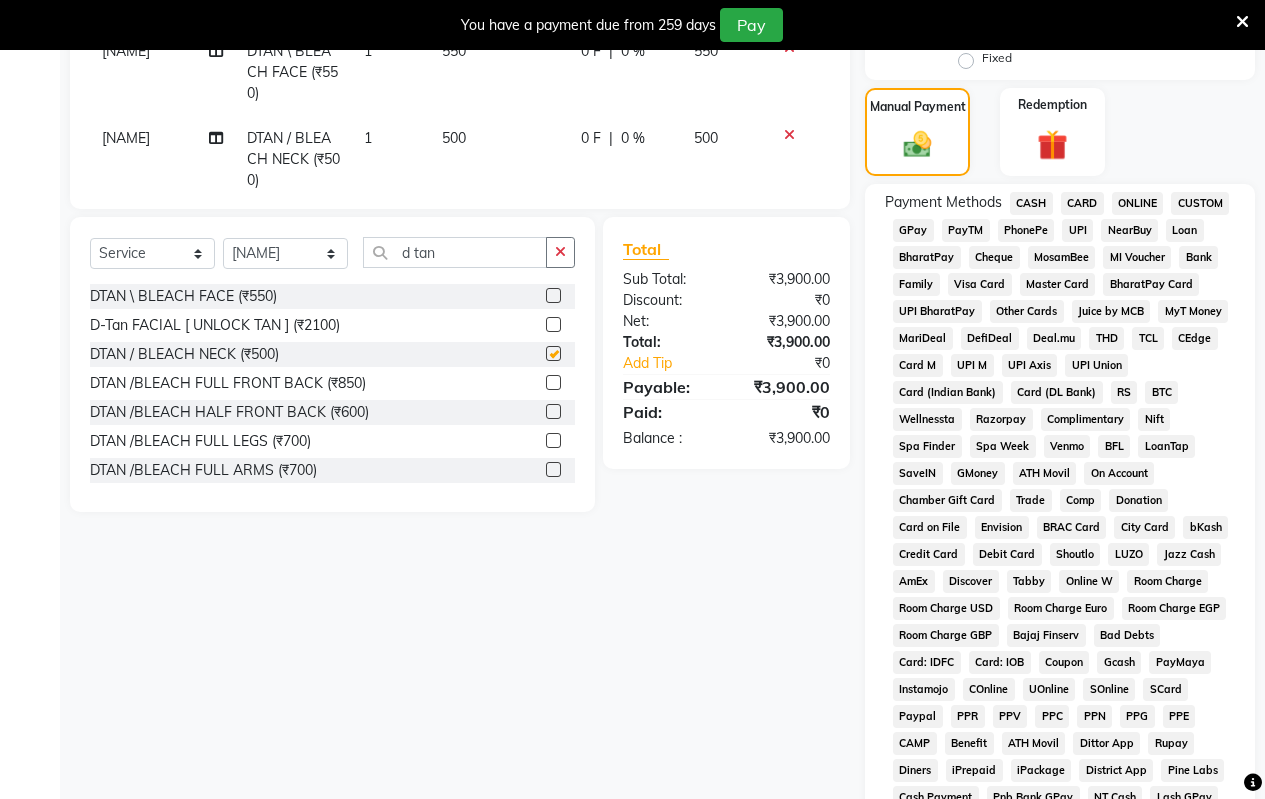 checkbox on "false" 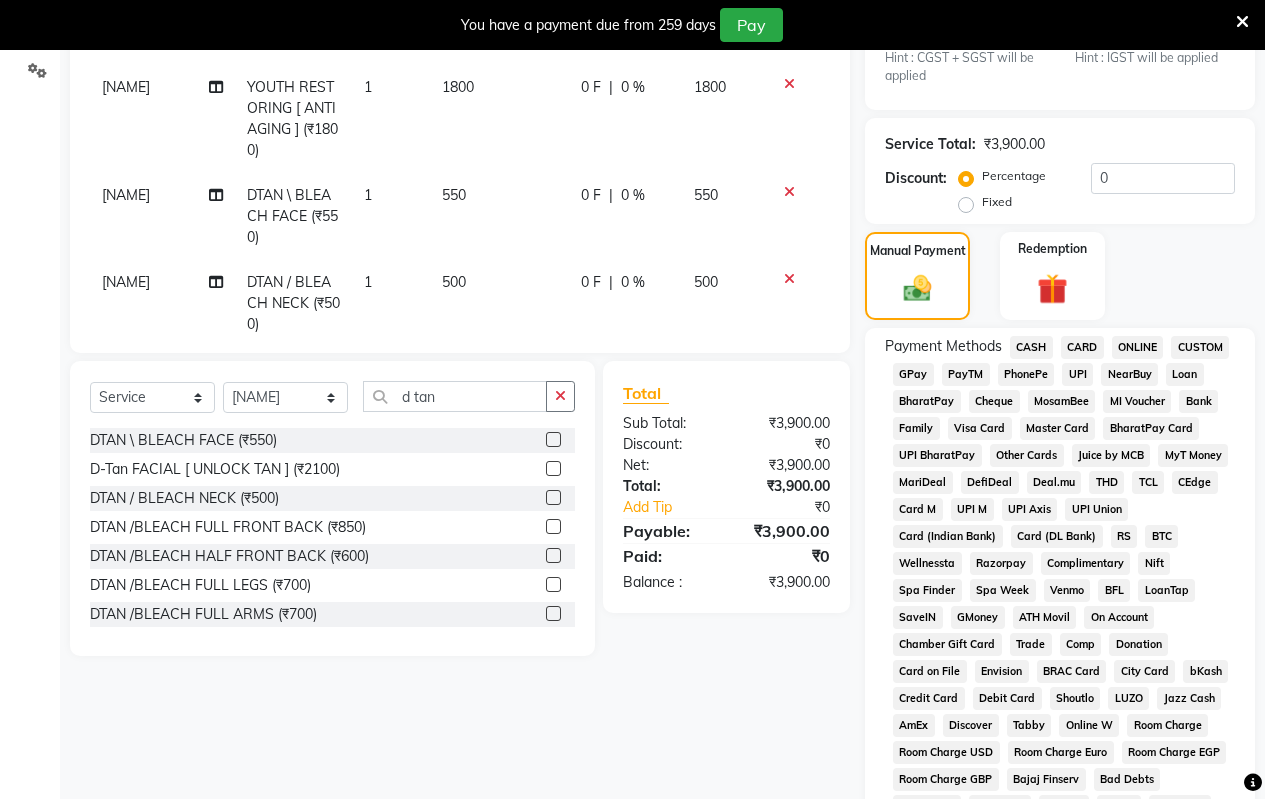 scroll, scrollTop: 309, scrollLeft: 0, axis: vertical 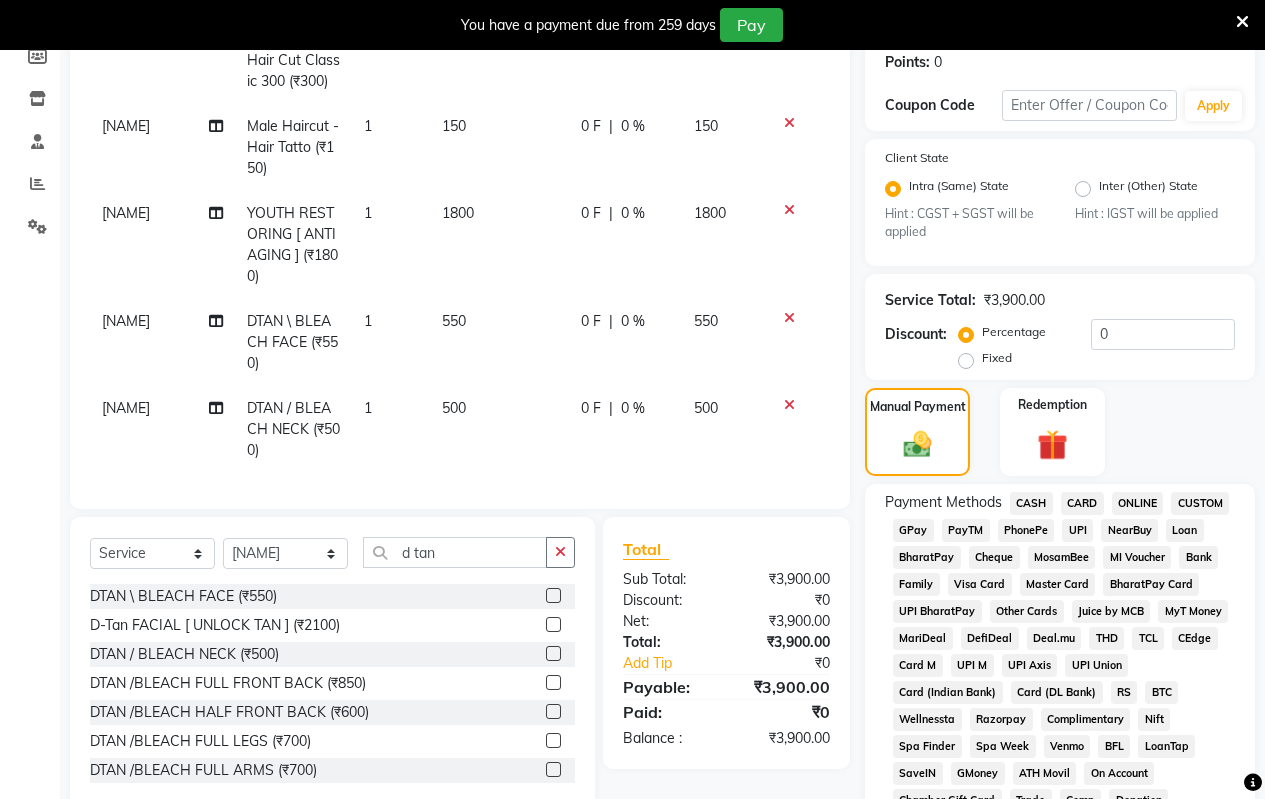 click on "500" 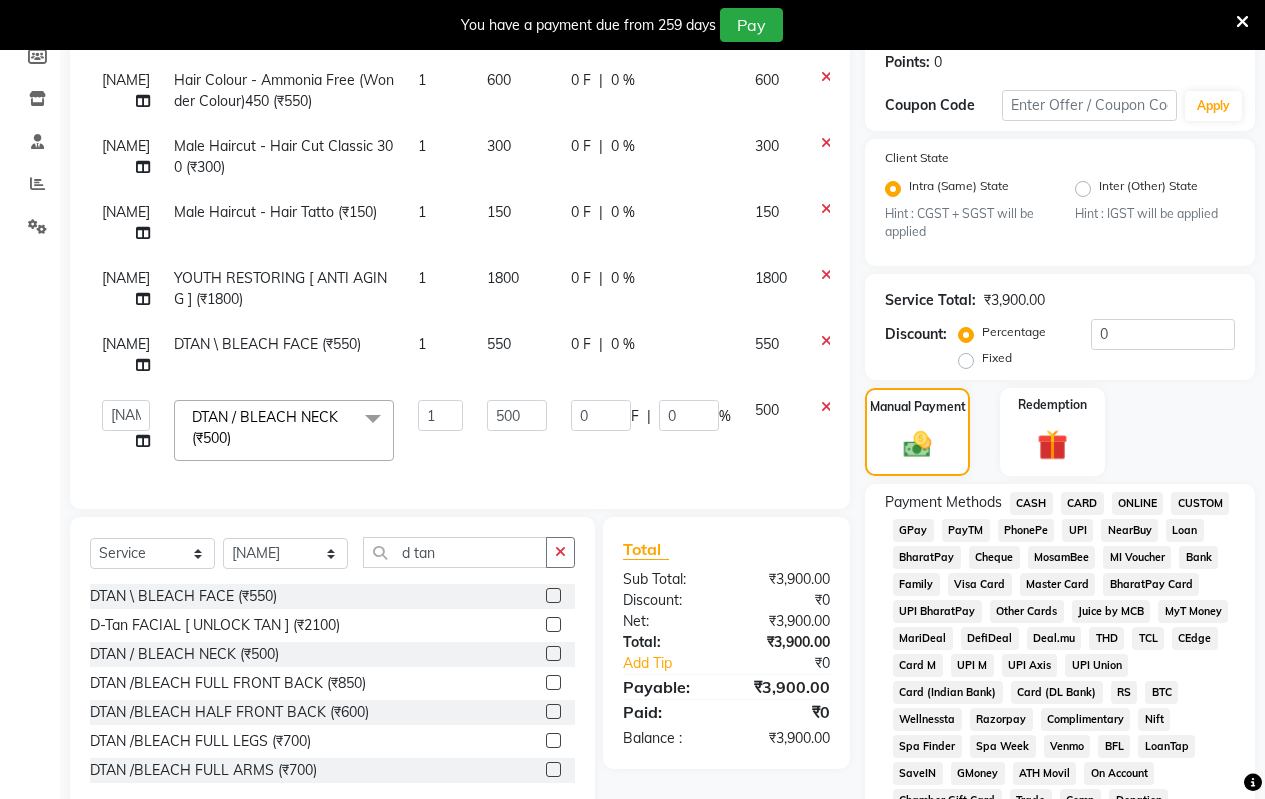 scroll, scrollTop: 28, scrollLeft: 0, axis: vertical 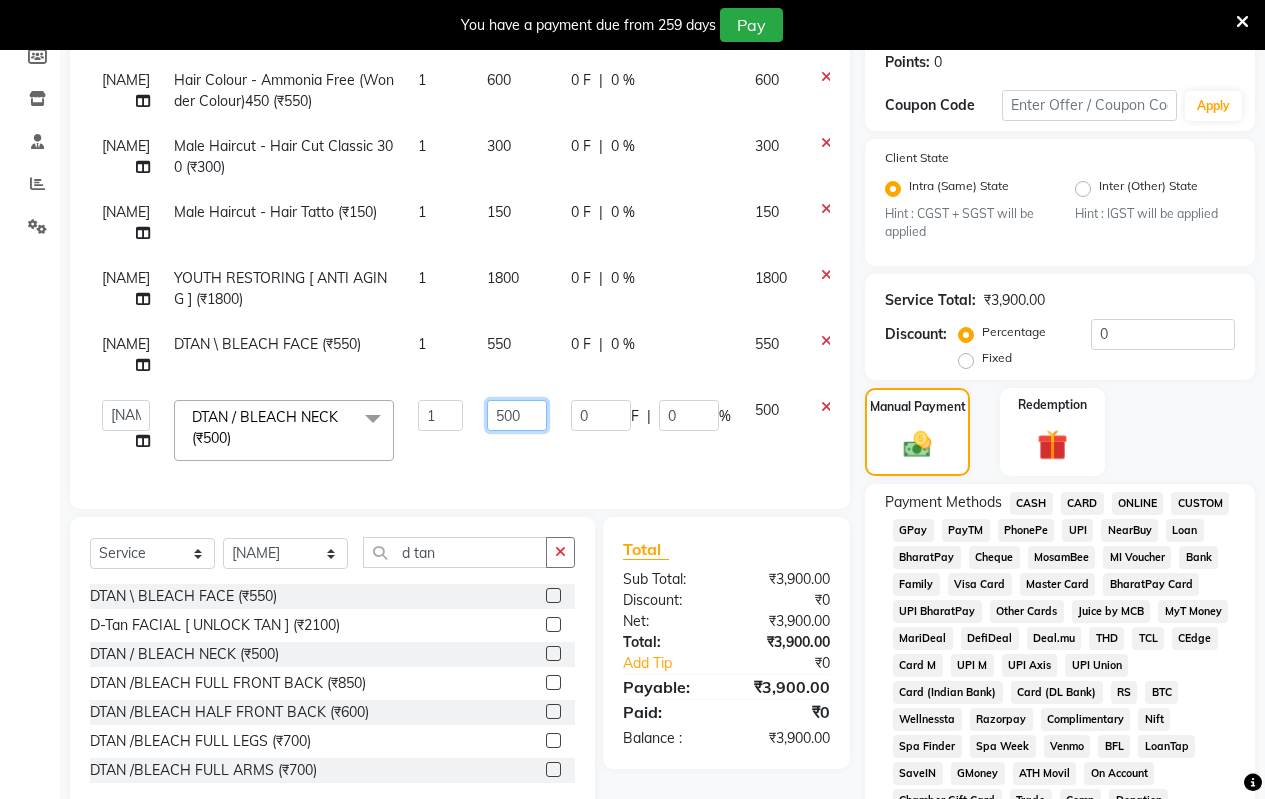 click on "500" 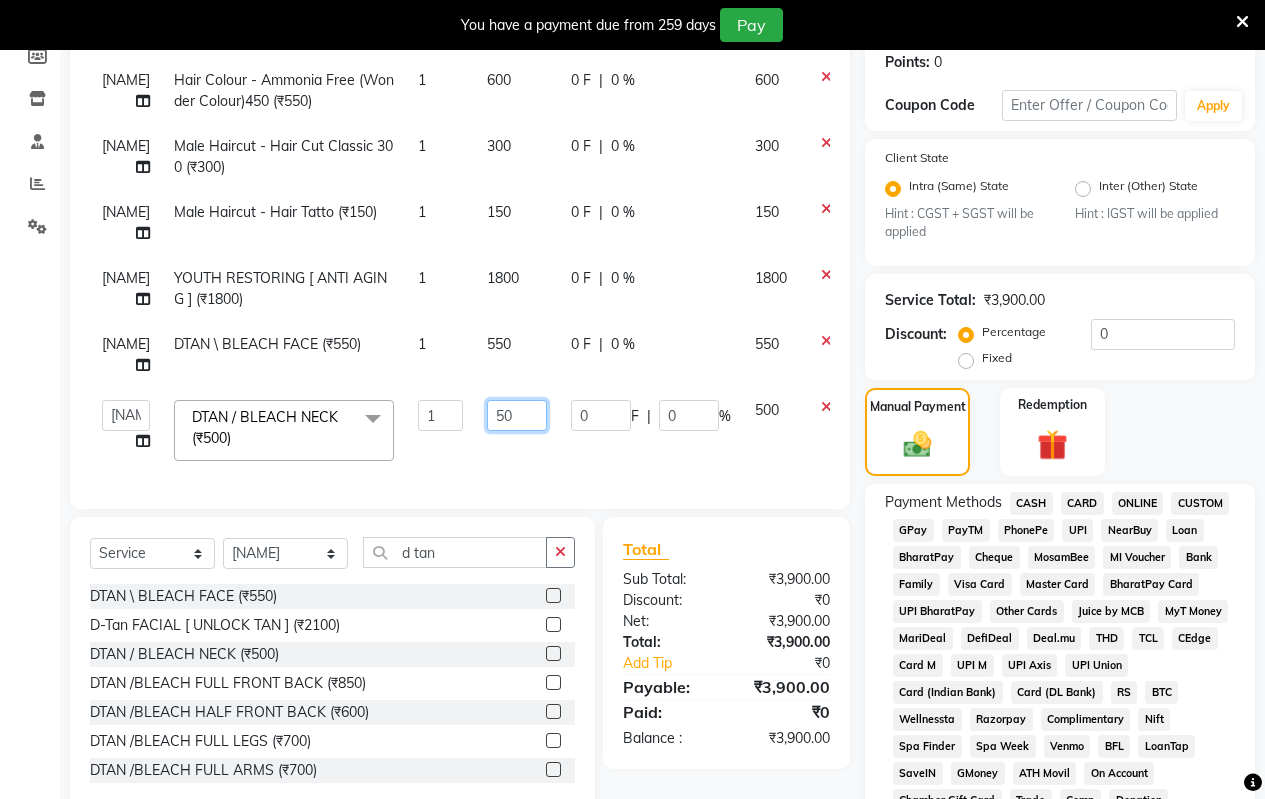 type on "5" 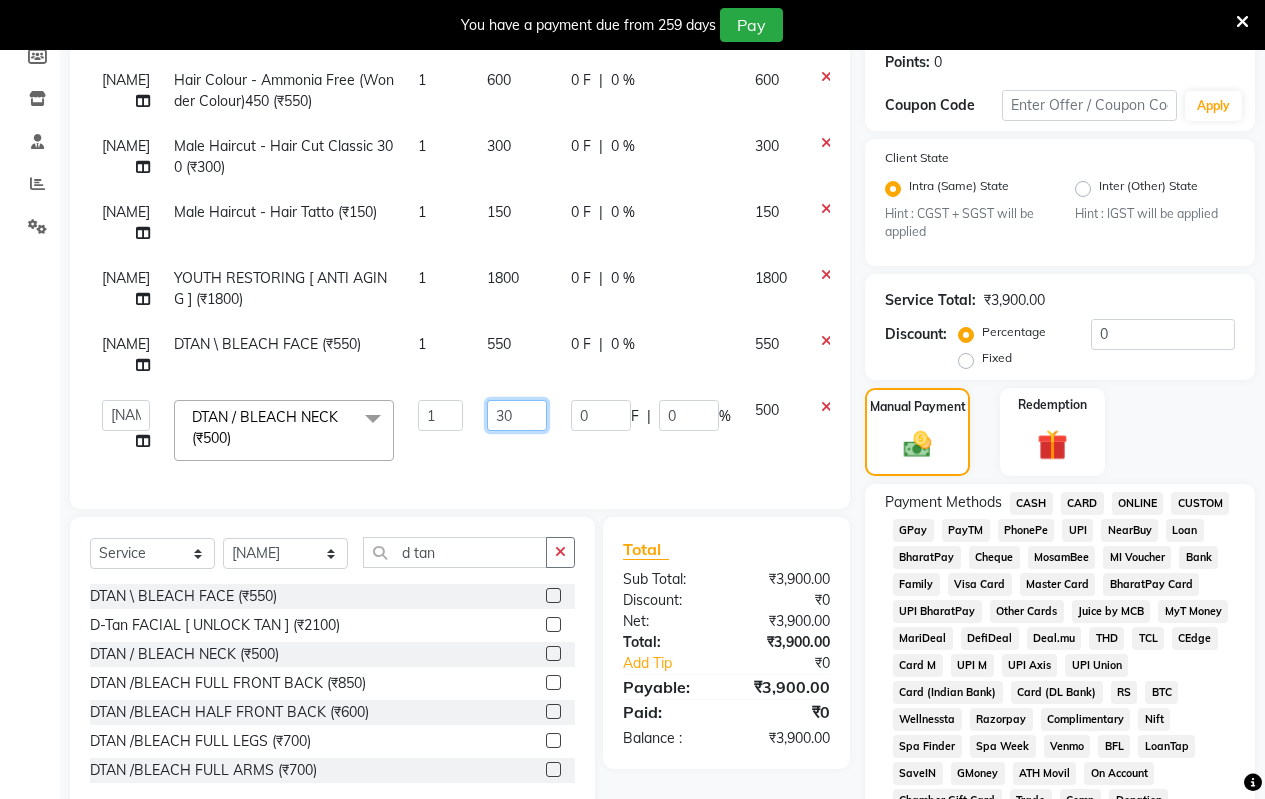 type on "300" 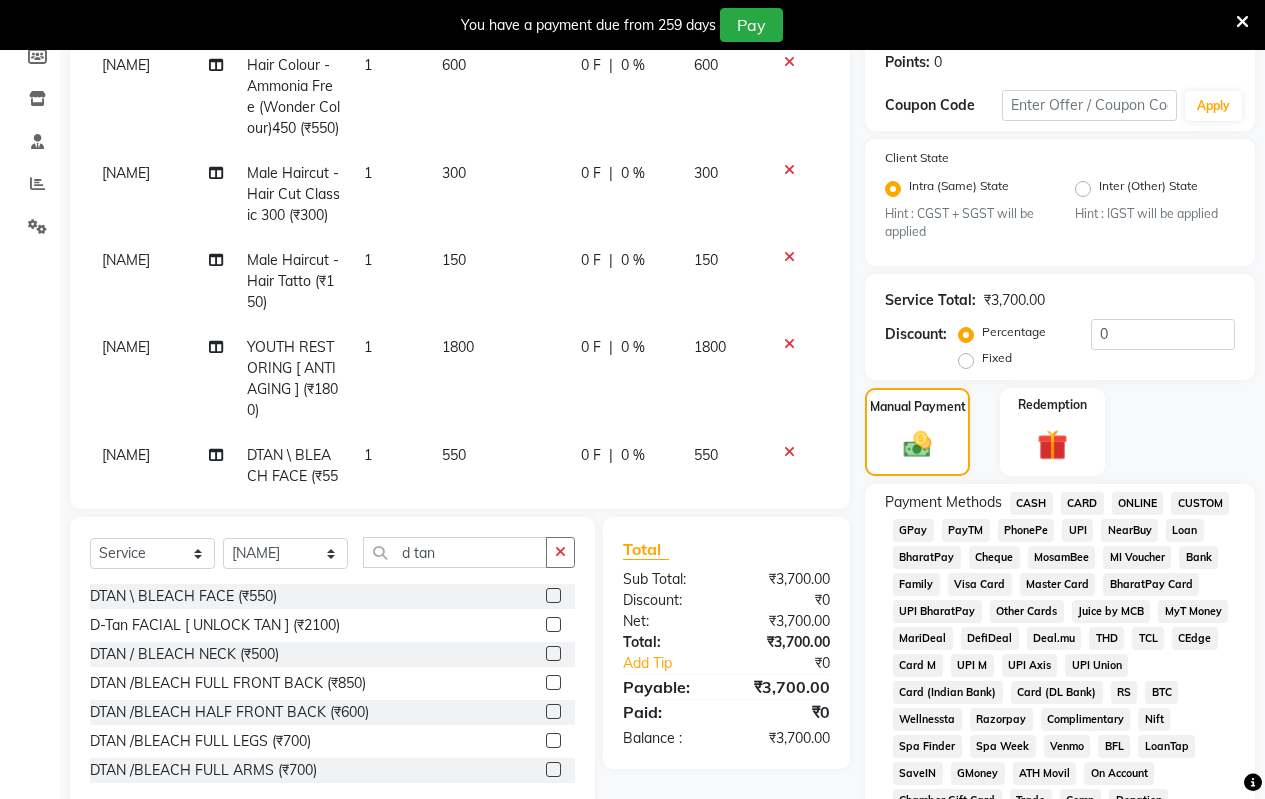 click on "ONLINE" 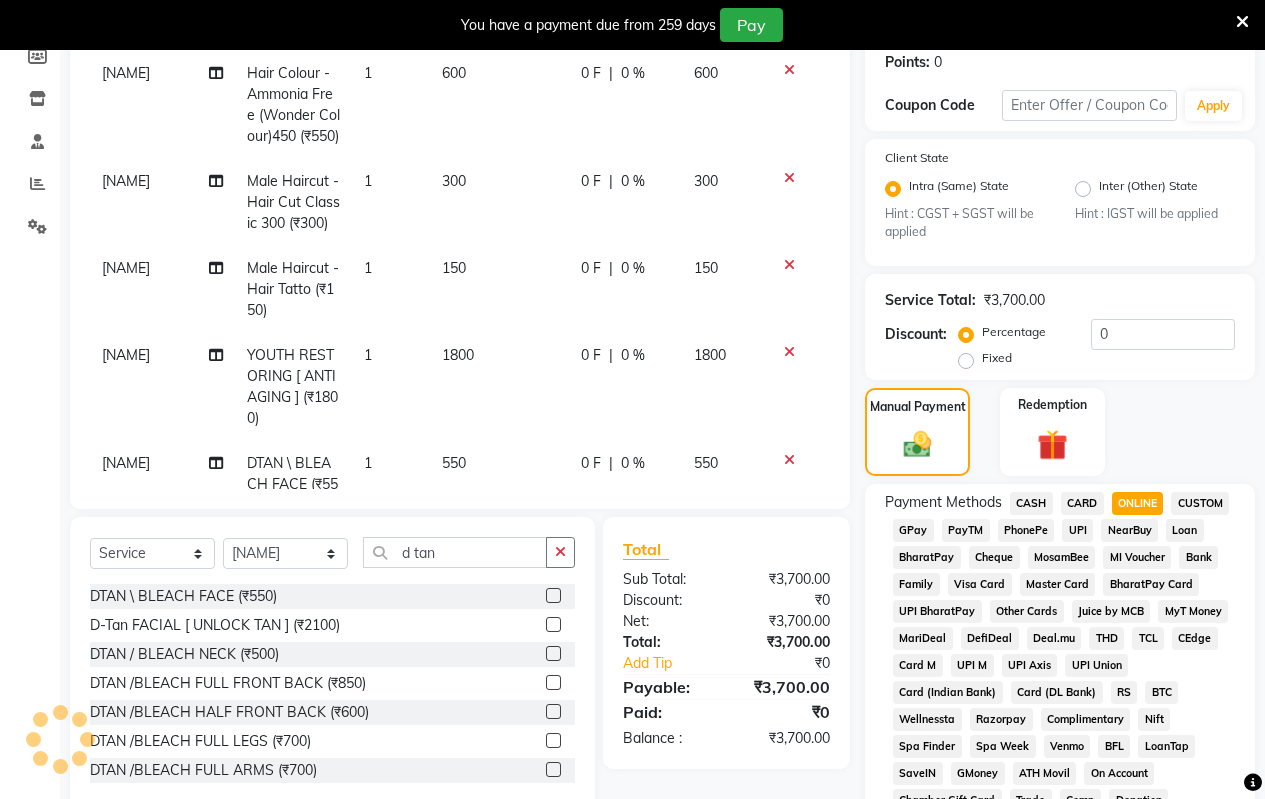 scroll, scrollTop: 0, scrollLeft: 0, axis: both 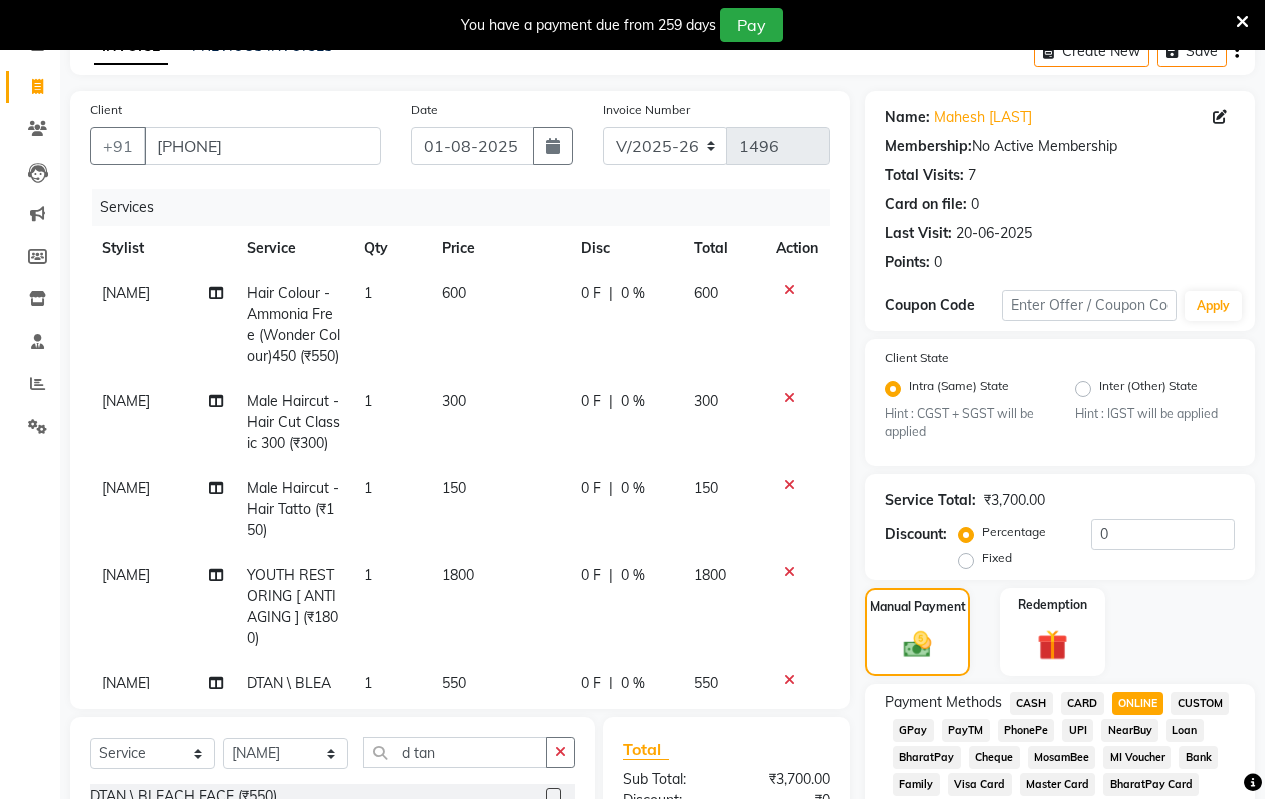 click on "600" 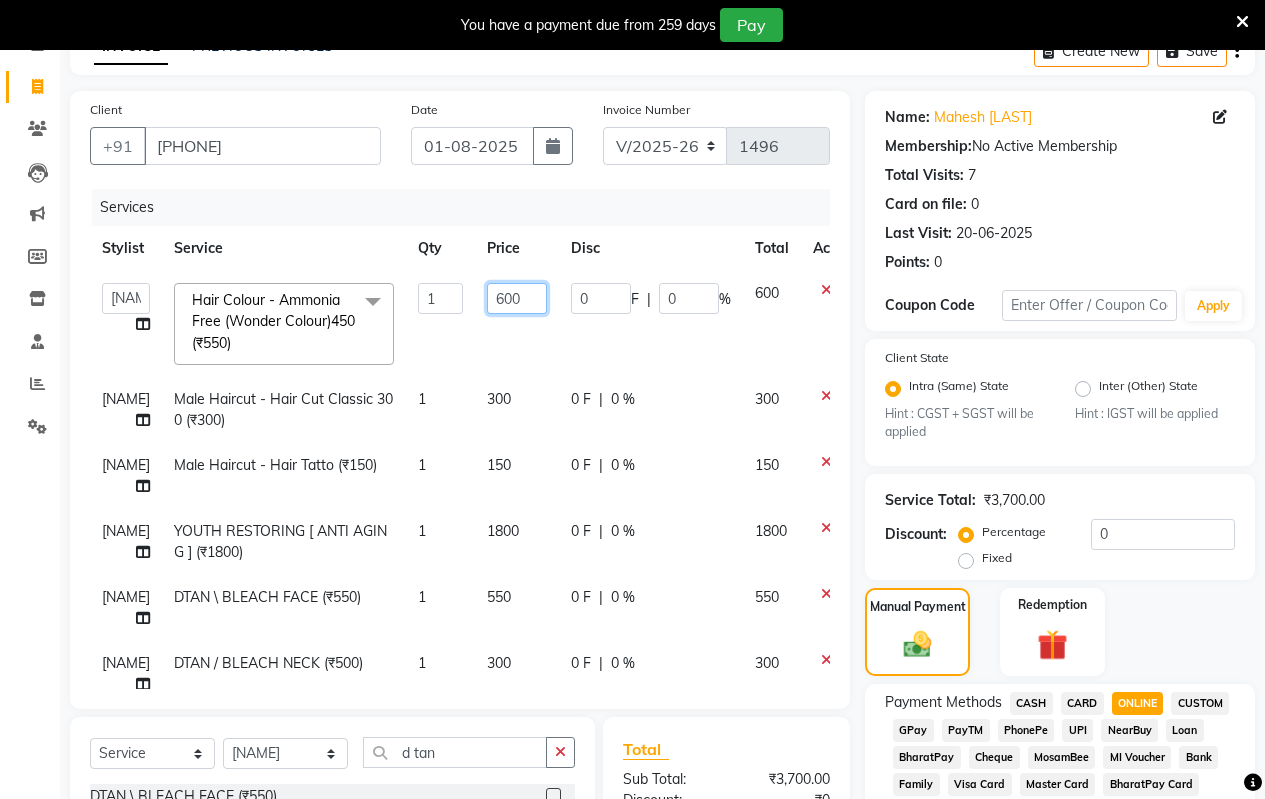 drag, startPoint x: 523, startPoint y: 288, endPoint x: 544, endPoint y: 287, distance: 21.023796 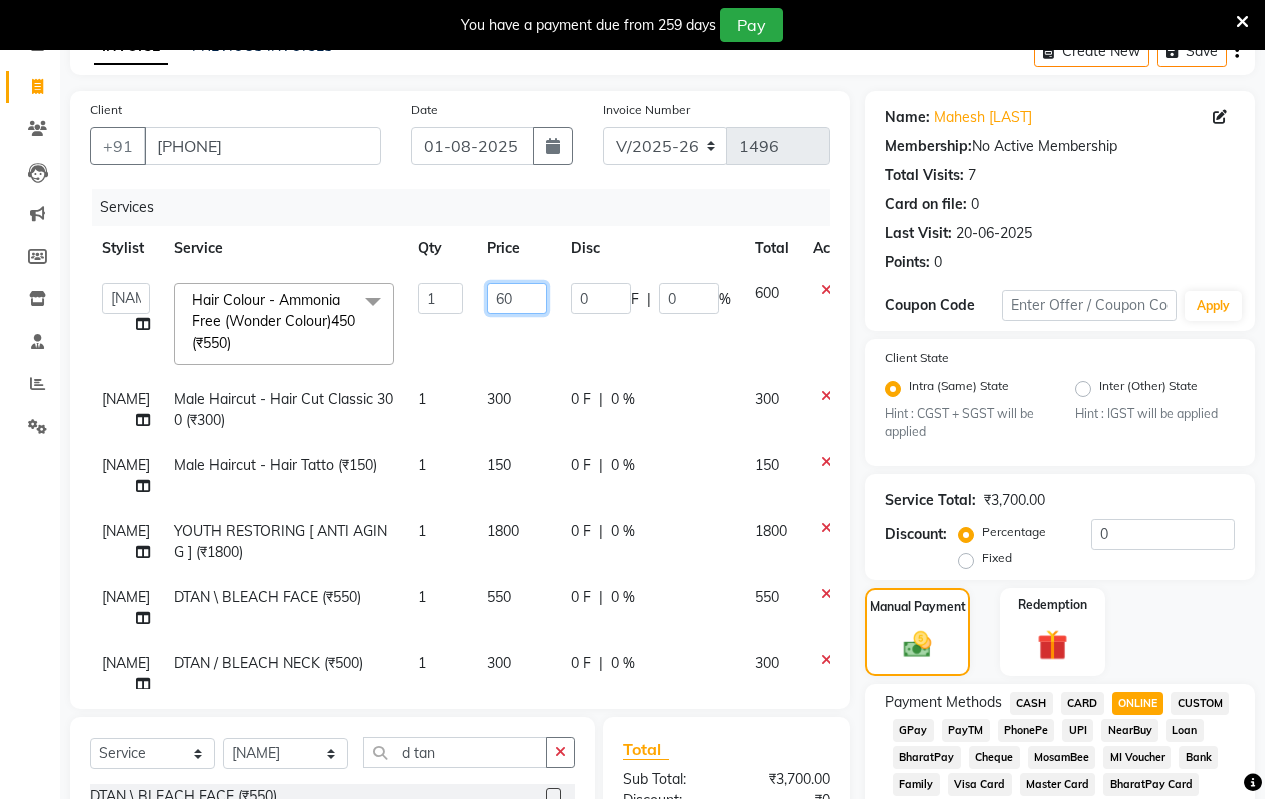 type on "6" 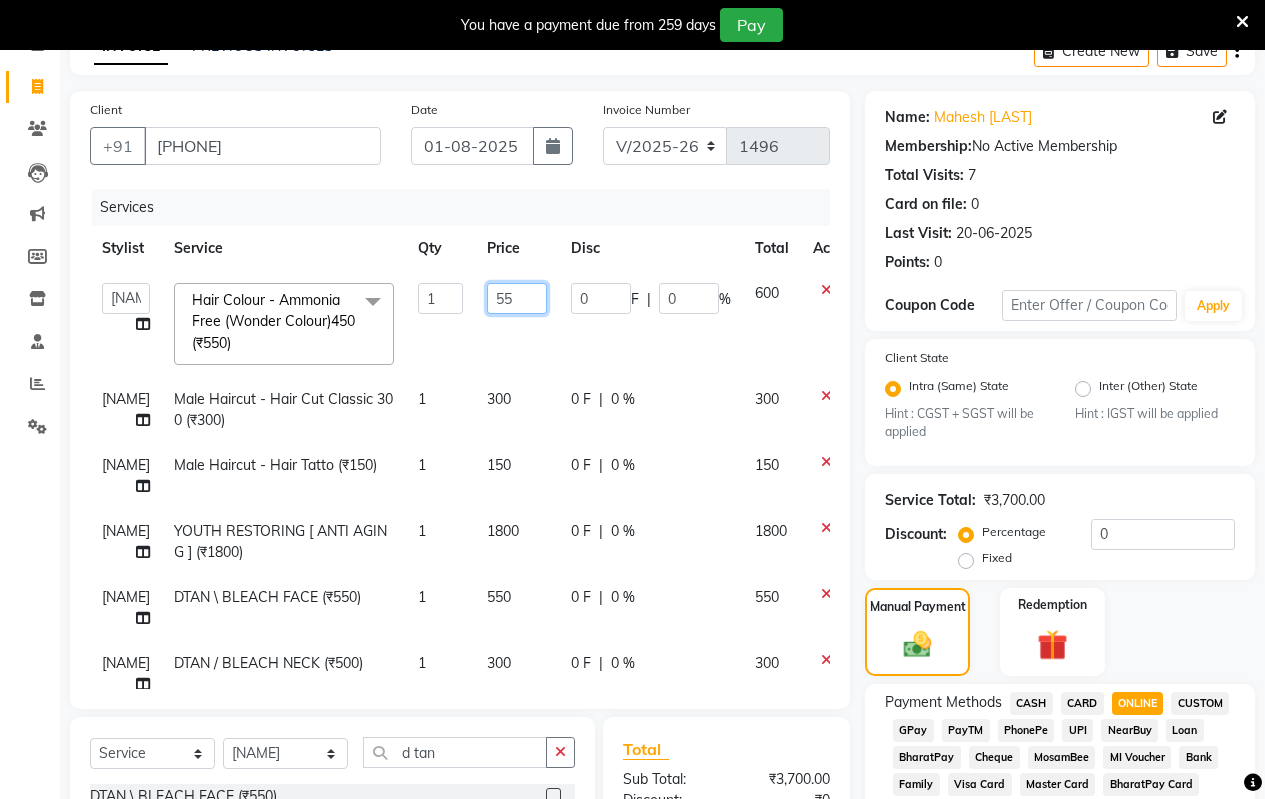 type on "550" 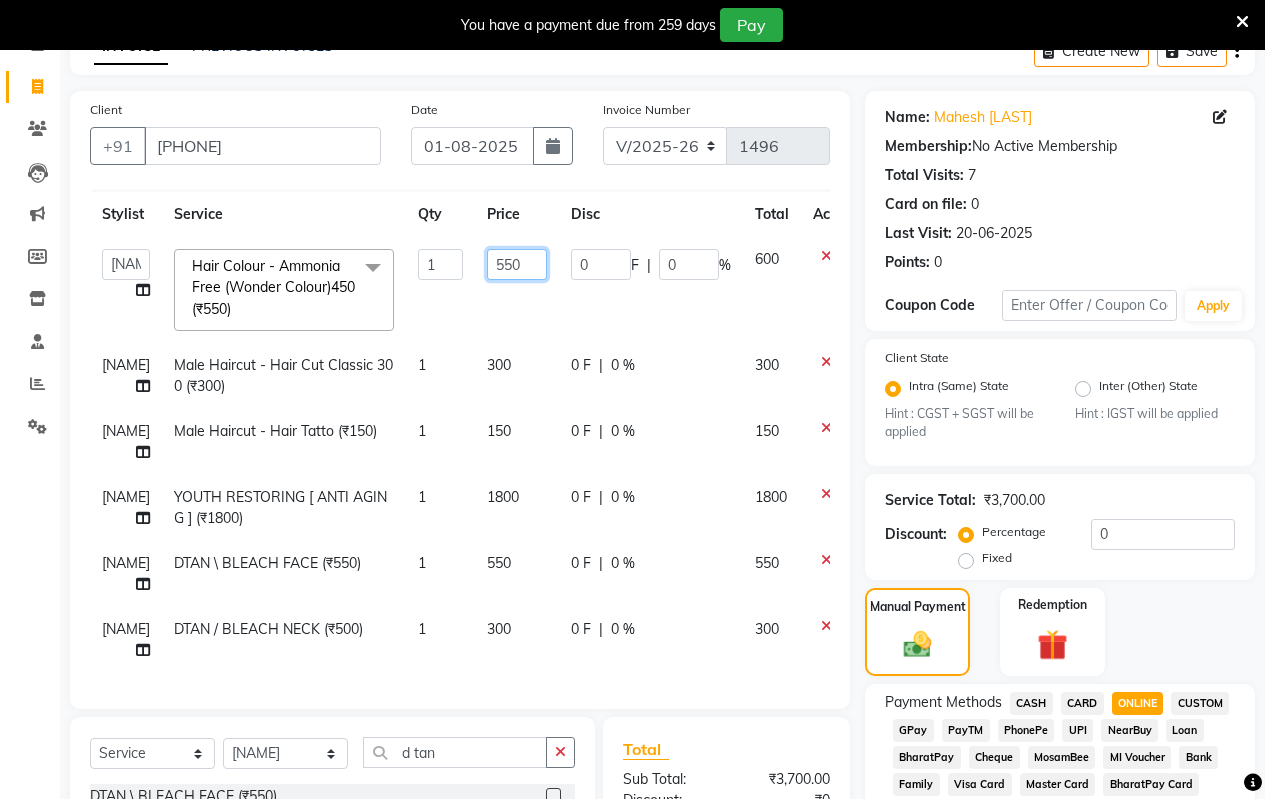 scroll, scrollTop: 49, scrollLeft: 0, axis: vertical 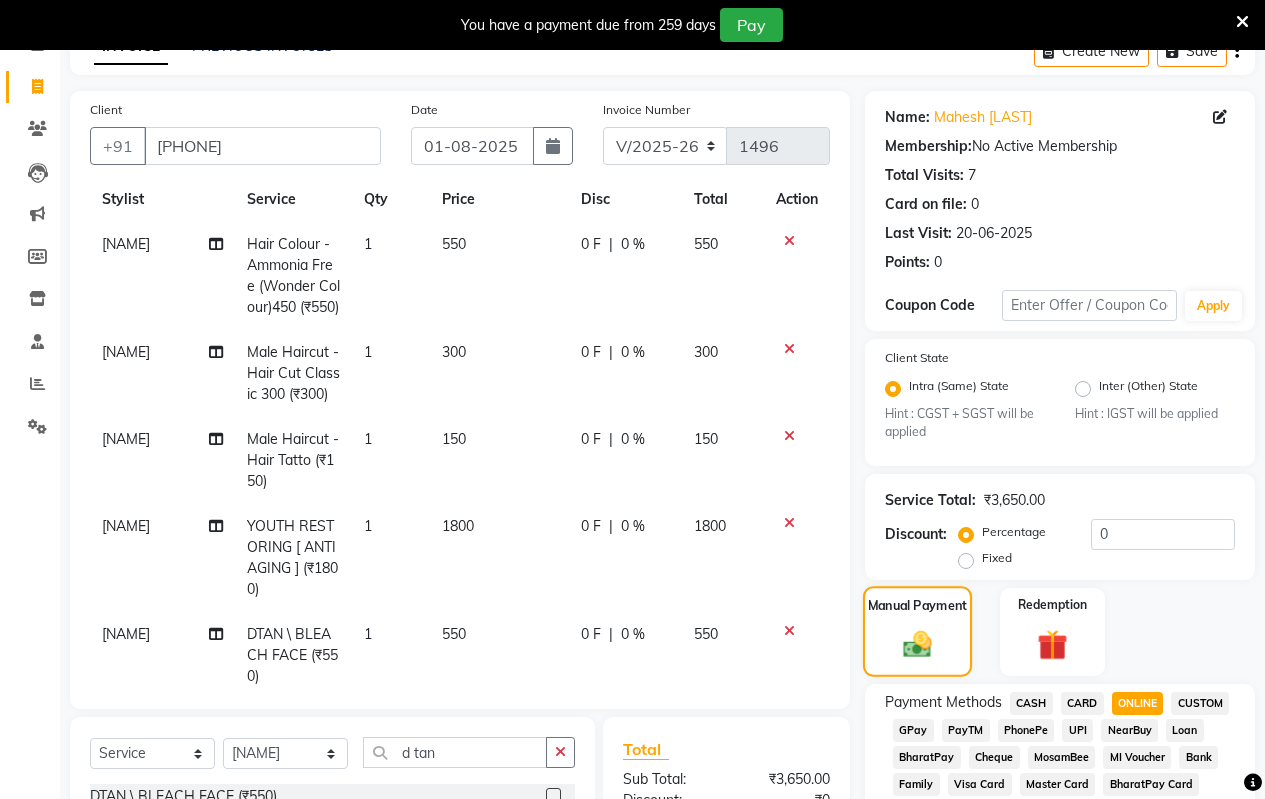 click on "Manual Payment" 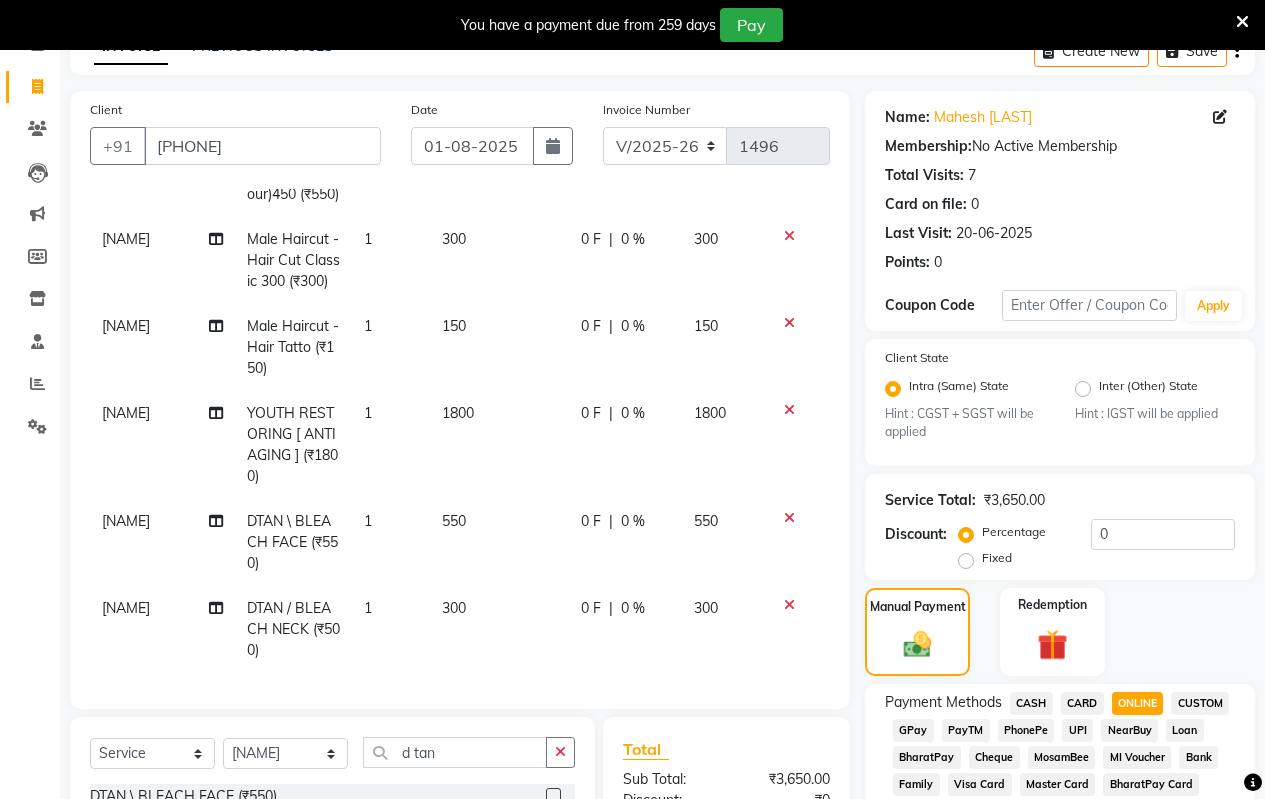 scroll, scrollTop: 219, scrollLeft: 0, axis: vertical 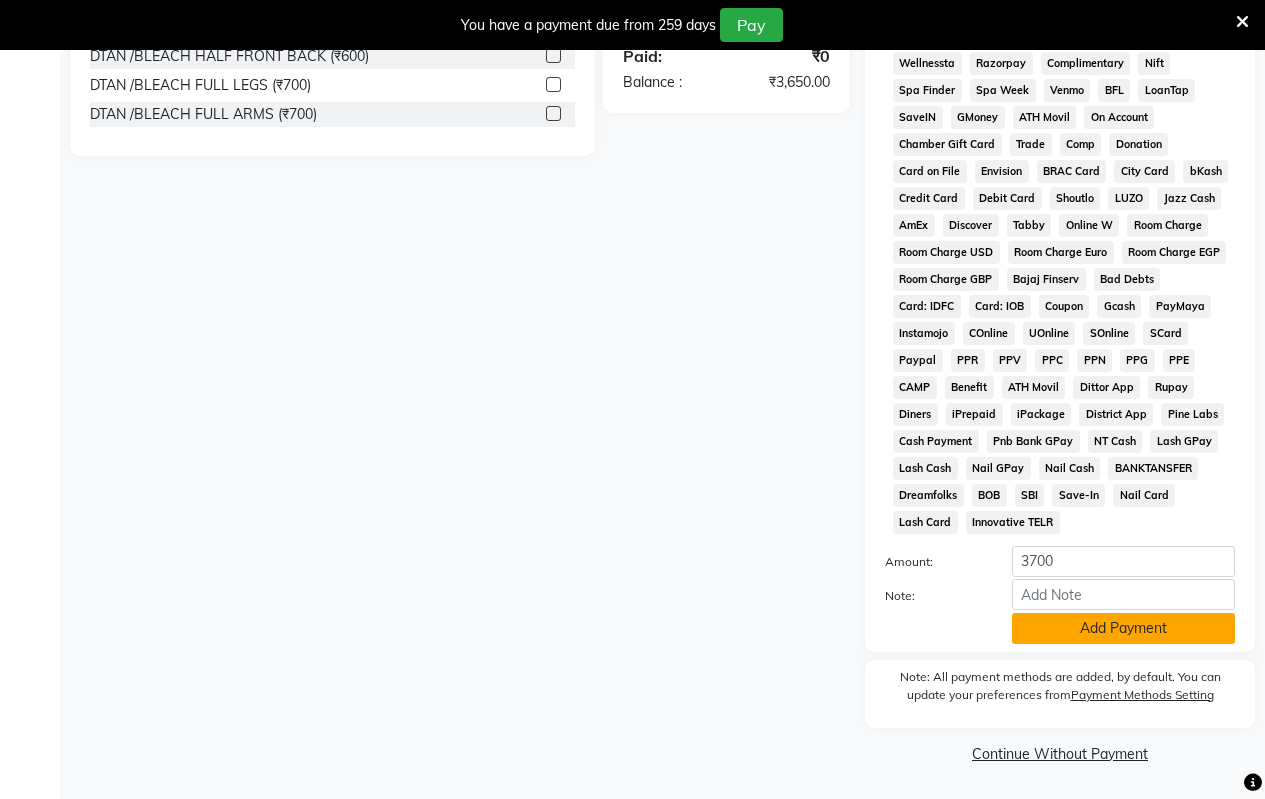 click on "Add Payment" 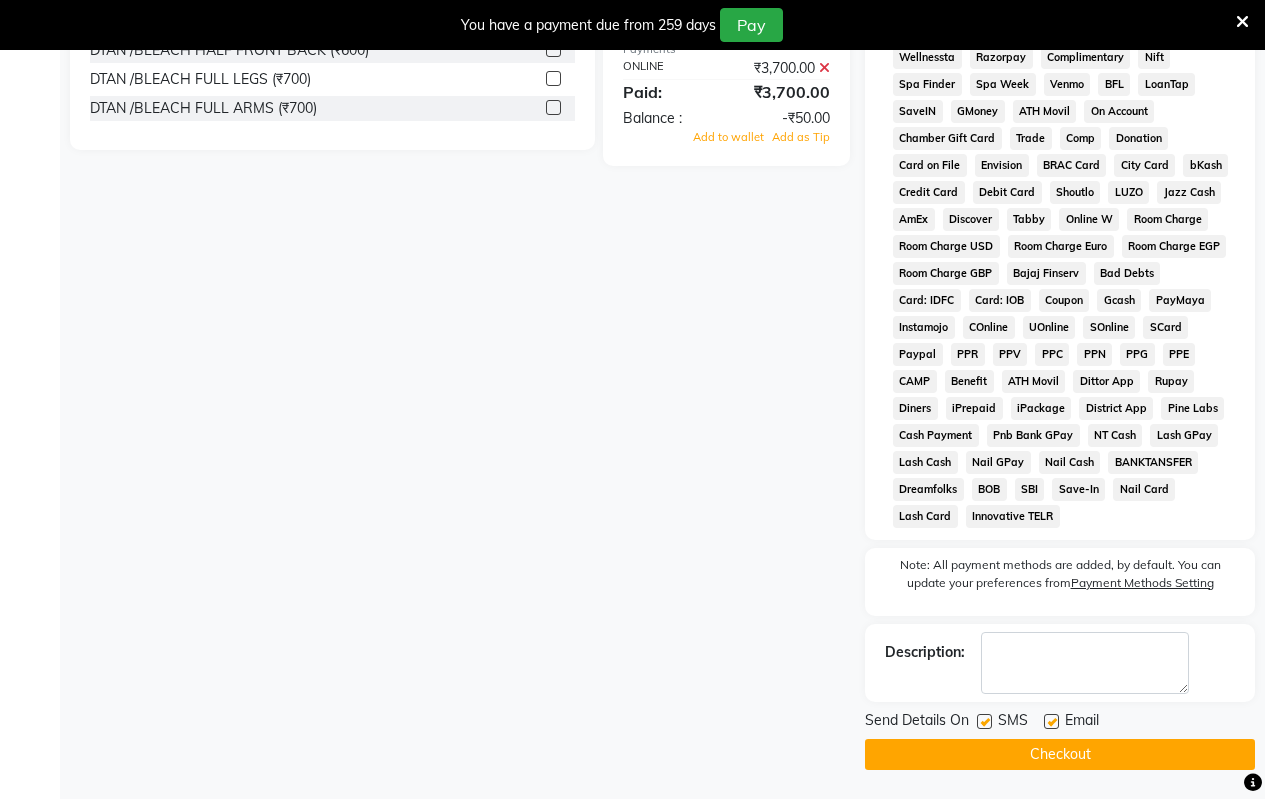 scroll, scrollTop: 972, scrollLeft: 0, axis: vertical 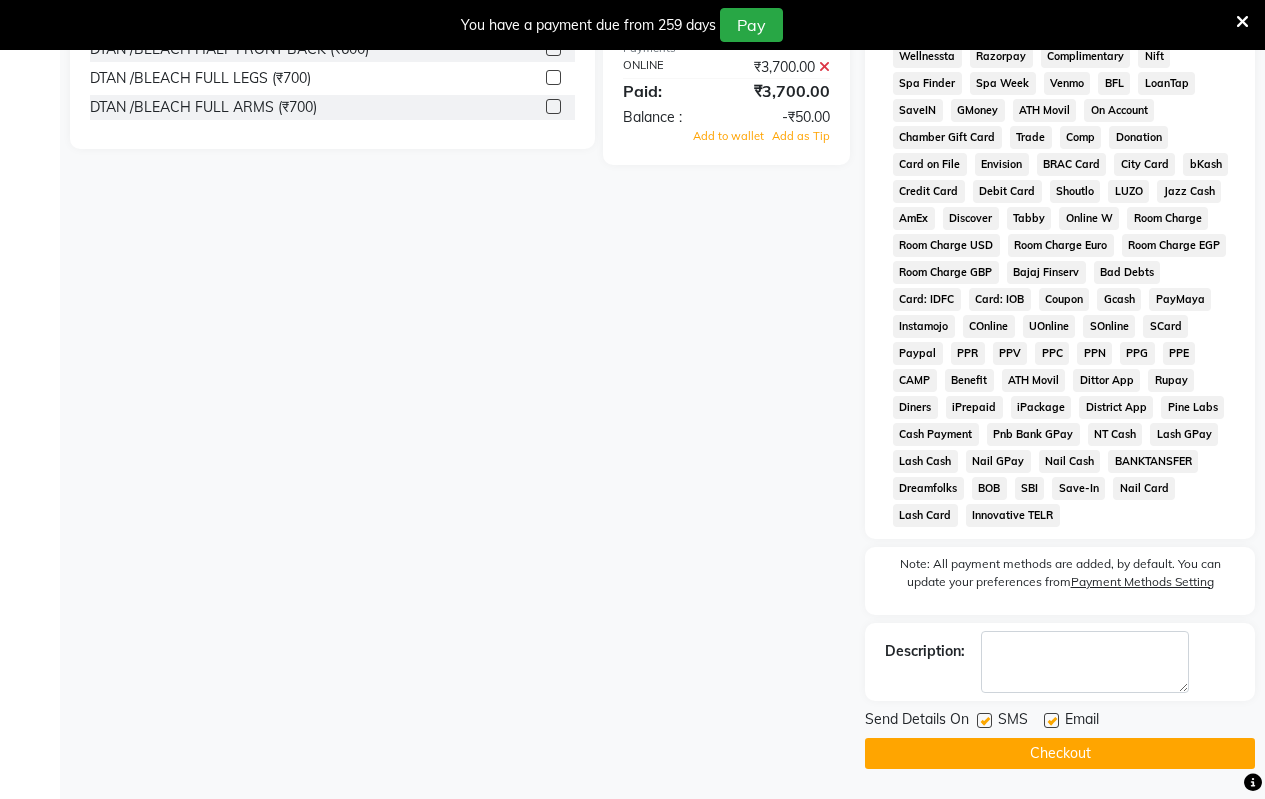 click on "Checkout" 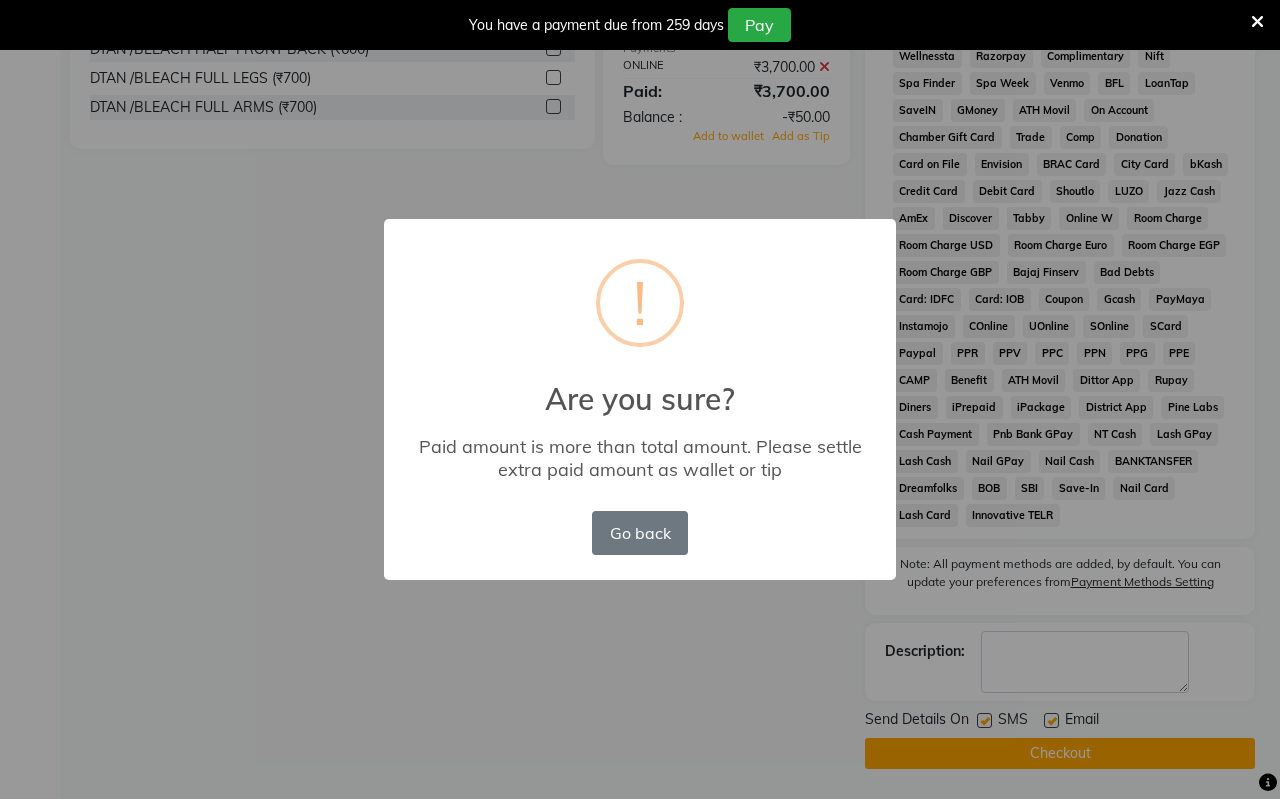 click on "× ! Are you sure? Paid amount is more than total amount. Please settle extra paid amount as wallet or tip Go back No OK" at bounding box center [640, 399] 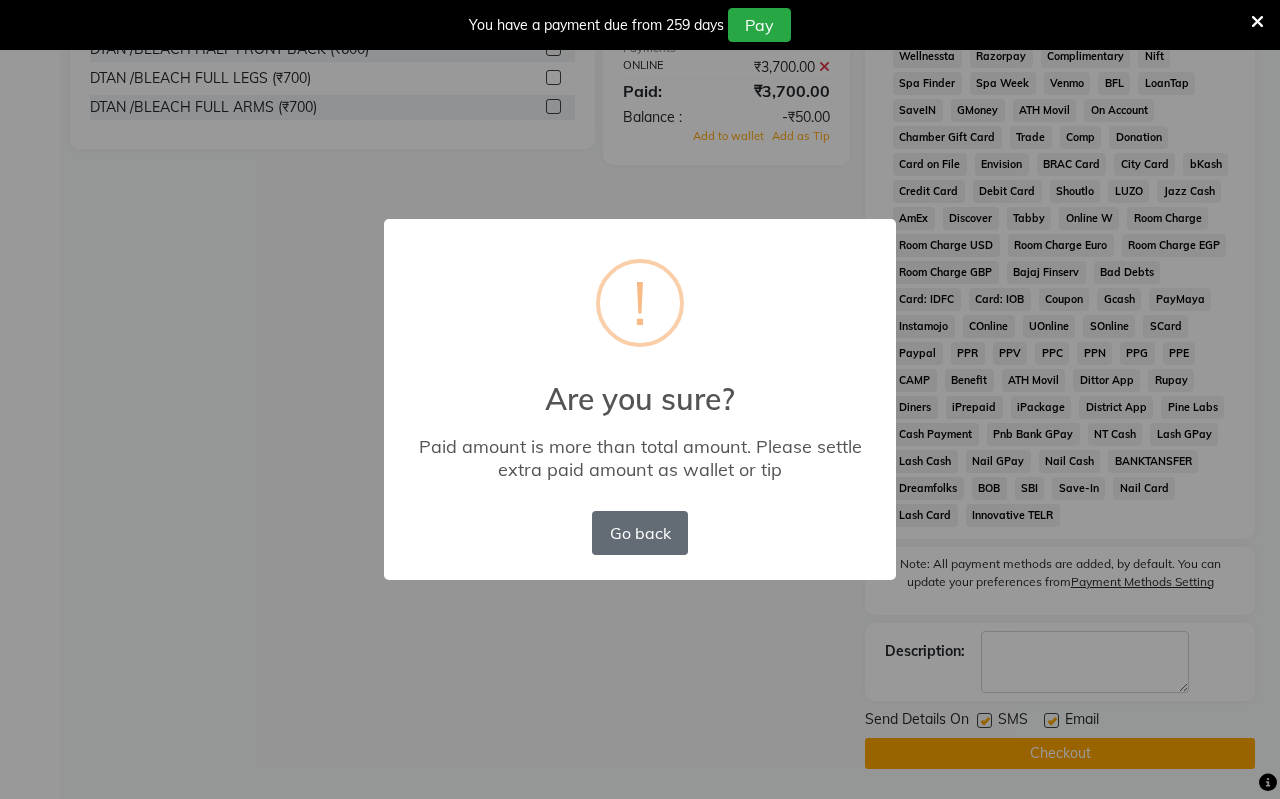 click on "Go back" at bounding box center [640, 533] 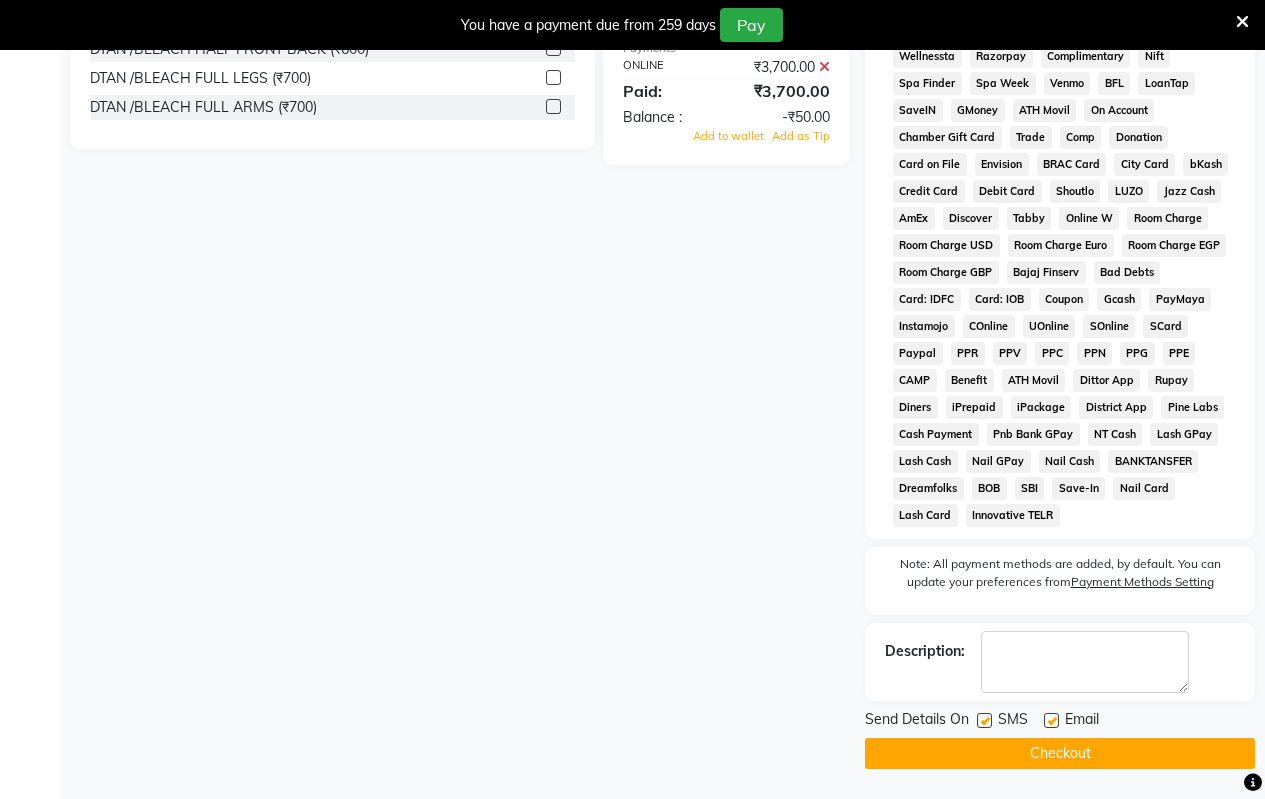 click on "Checkout" 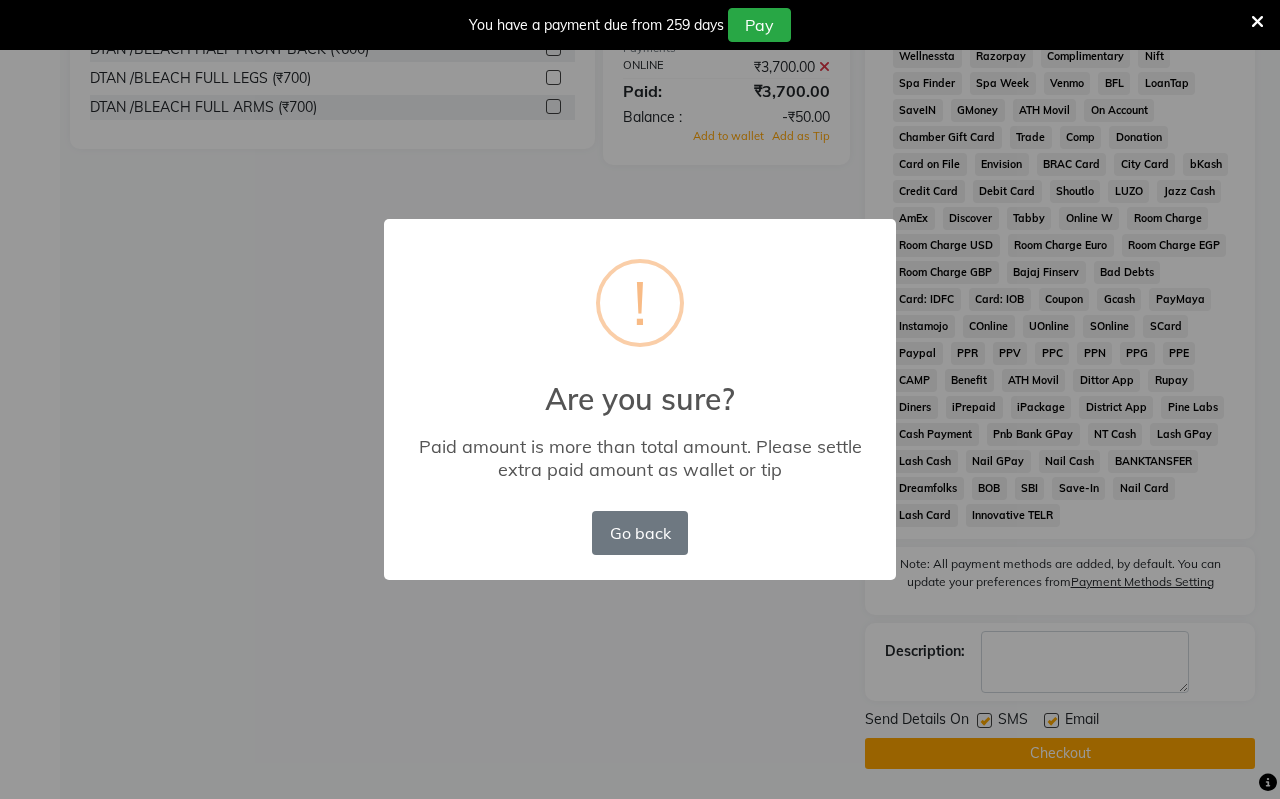 drag, startPoint x: 1024, startPoint y: 624, endPoint x: 1023, endPoint y: 636, distance: 12.0415945 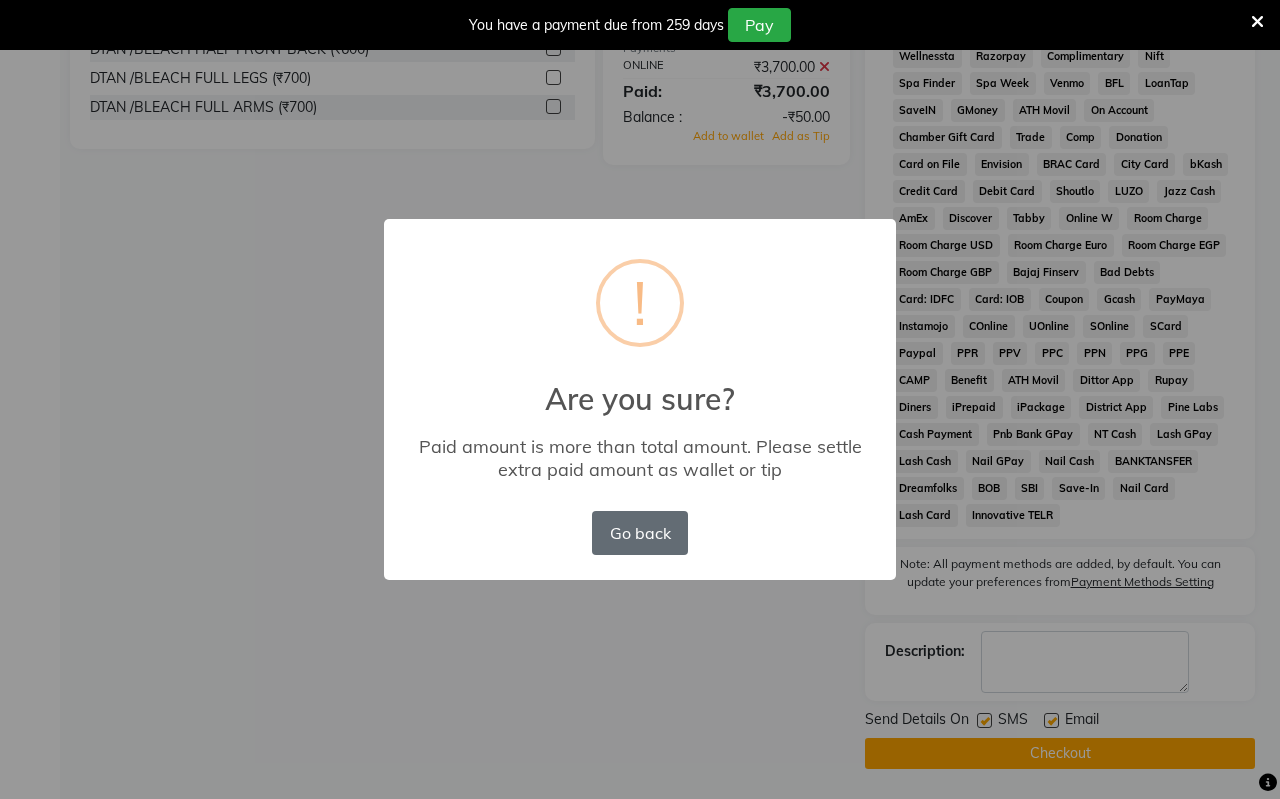 click on "Go back" at bounding box center (640, 533) 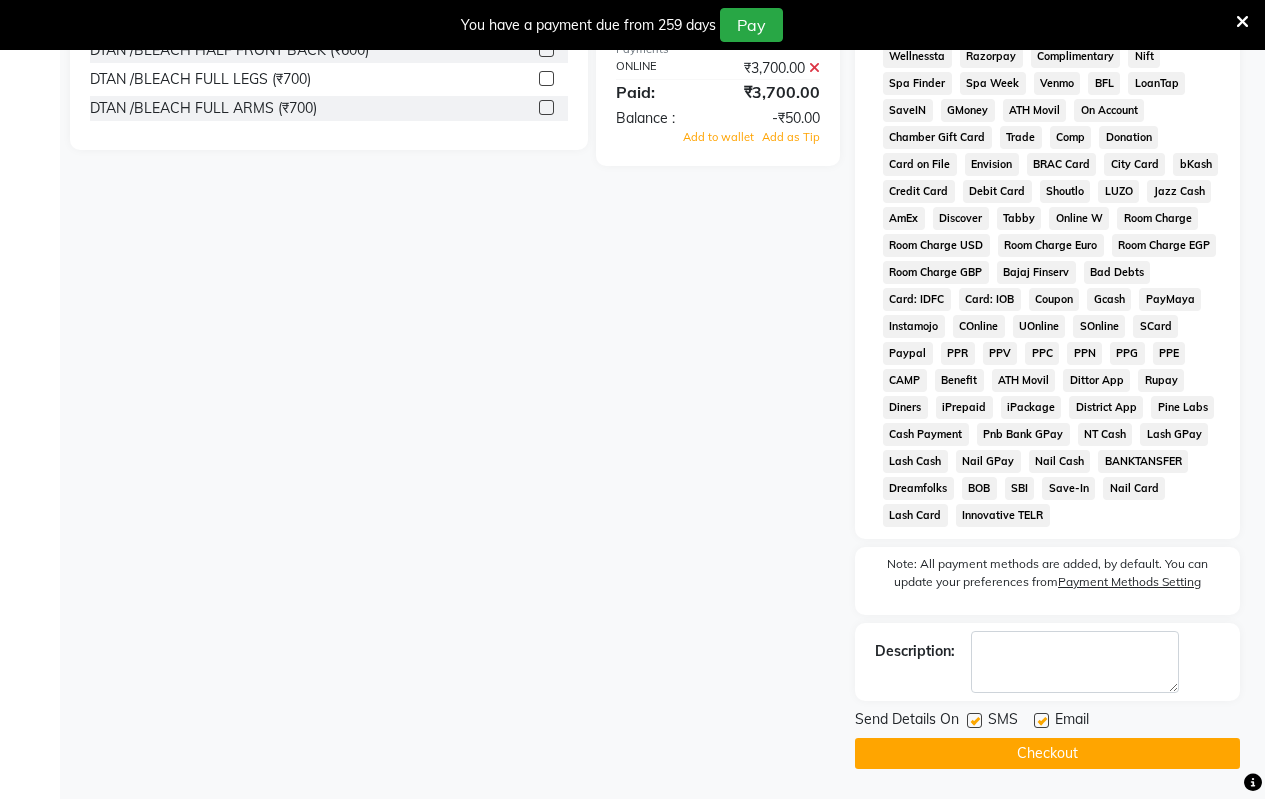 click on "Client +91 [PHONE] Date [DATE] Invoice Number V/2025 V/2025-26 1496 Services Stylist Service Qty Price Disc Total Action Krushna Hair Colour - Ammonia Free (Wonder    Colour)450 (₹550) 1 550 0 F | 0 % 550 Krushna Male Haircut - Hair Cut Classic 300 (₹300) 1 300 0 F | 0 % 300 Krushna Male Haircut - Hair Tatto (₹150) 1 150 0 F | 0 % 150 Krushna YOUTH RESTORING [ ANTI AGING ] (₹1800) 1 1800 0 F | 0 % 1800 Krushna DTAN \ BLEACH FACE  (₹550) 1 550 0 F | 0 % 550 Krushna DTAN / BLEACH  NECK  (₹500) 1 300 0 F | 0 % 300 Select  Service  Product  Membership  Package Voucher Prepaid Gift Card  Select Stylist Arati kamlesh b  karan  Krushna pramila jadhav priyanka bawaskar  rohit  rushi  Venesh d tan DTAN \ BLEACH FACE  (₹550)  D-Tan FACIAL [ UNLOCK TAN ] (₹2100)  DTAN / BLEACH  NECK  (₹500)  DTAN /BLEACH FULL FRONT BACK  (₹850)  DTAN /BLEACH HALF FRONT BACK  (₹600)  DTAN /BLEACH FULL LEGS  (₹700)  DTAN /BLEACH FULL ARMS  (₹700)  DTAN /BLEACH UNDER ARMS  (₹500)  Total Sub Total: ₹0  :" 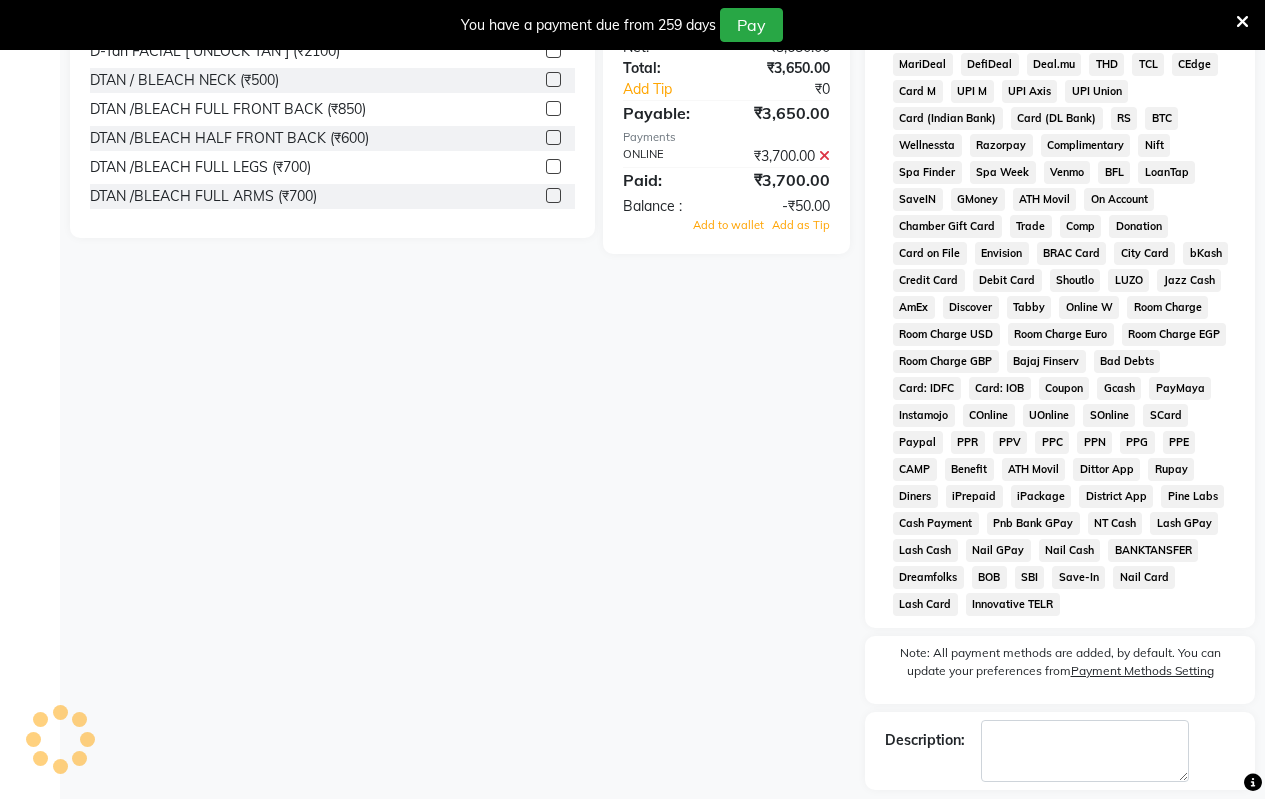 scroll, scrollTop: 672, scrollLeft: 0, axis: vertical 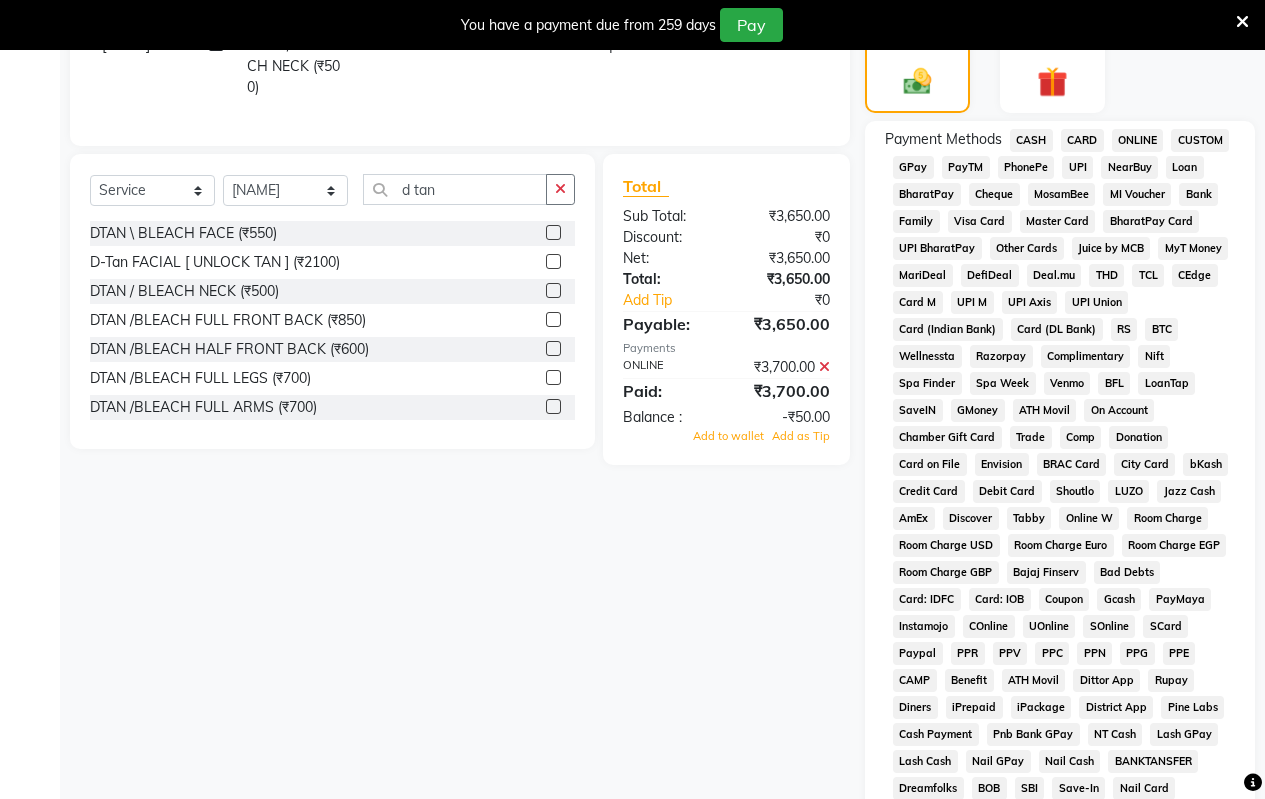 click 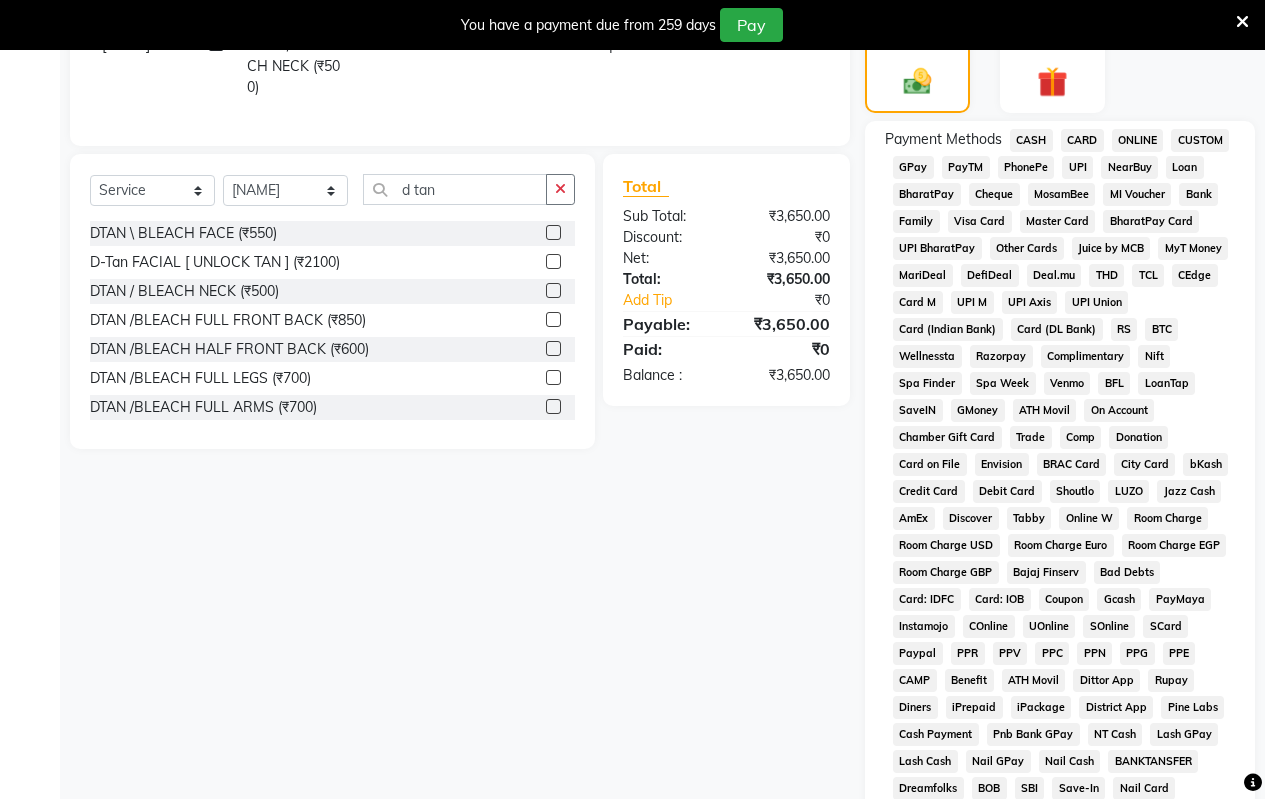 click on "ONLINE" 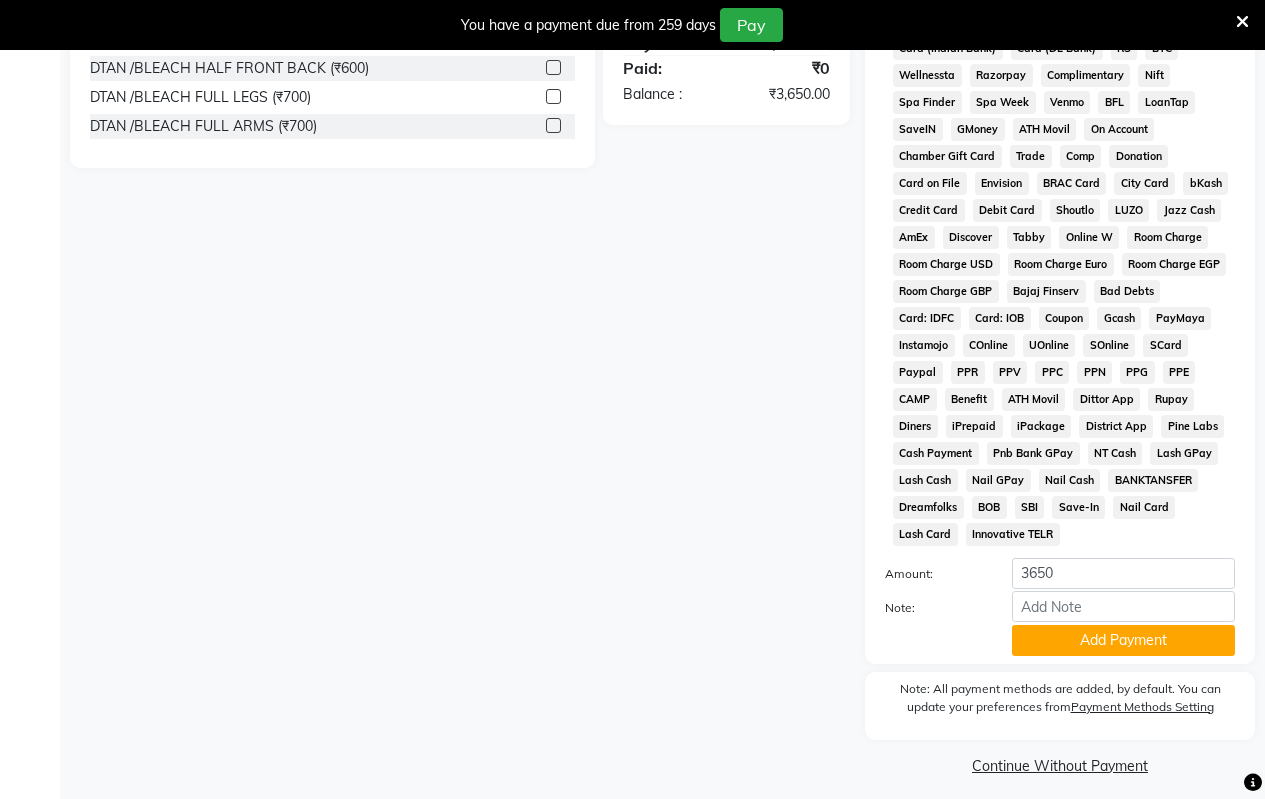 scroll, scrollTop: 965, scrollLeft: 0, axis: vertical 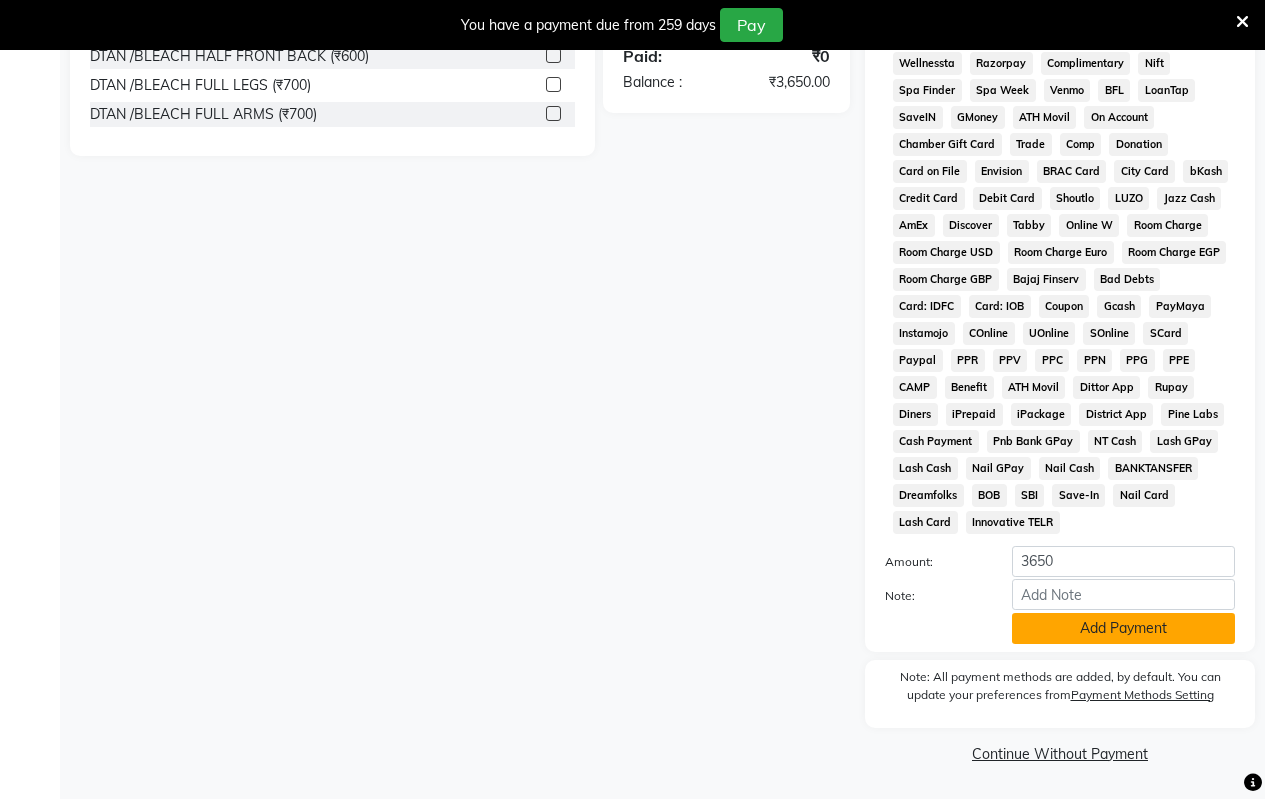 click on "Add Payment" 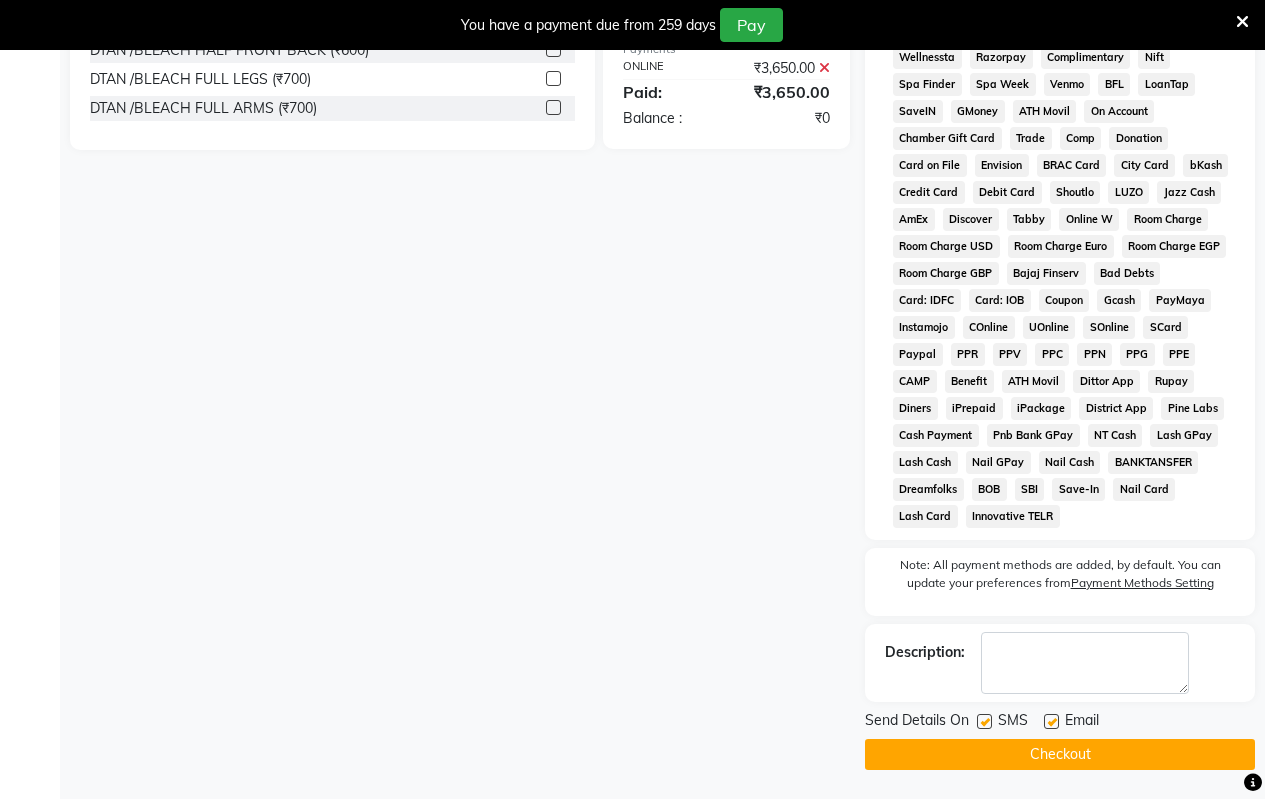 scroll, scrollTop: 972, scrollLeft: 0, axis: vertical 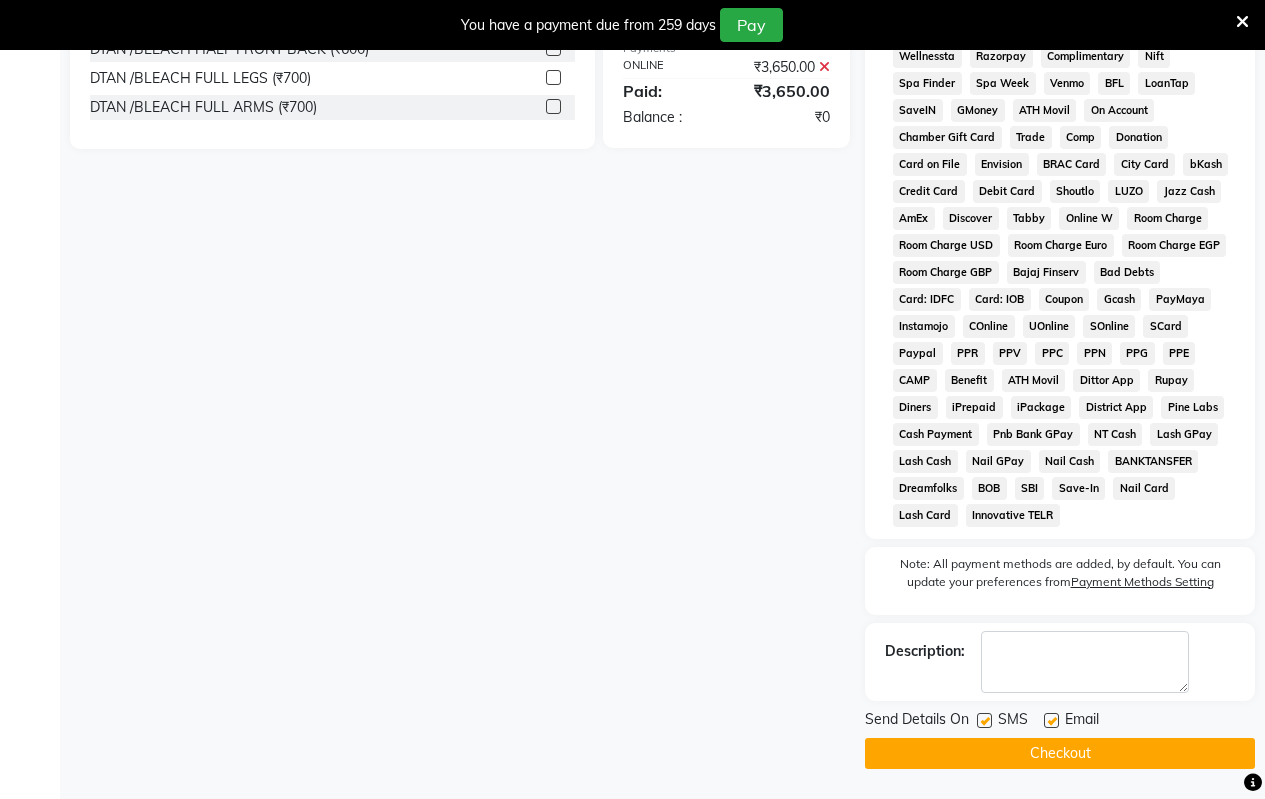 click on "Checkout" 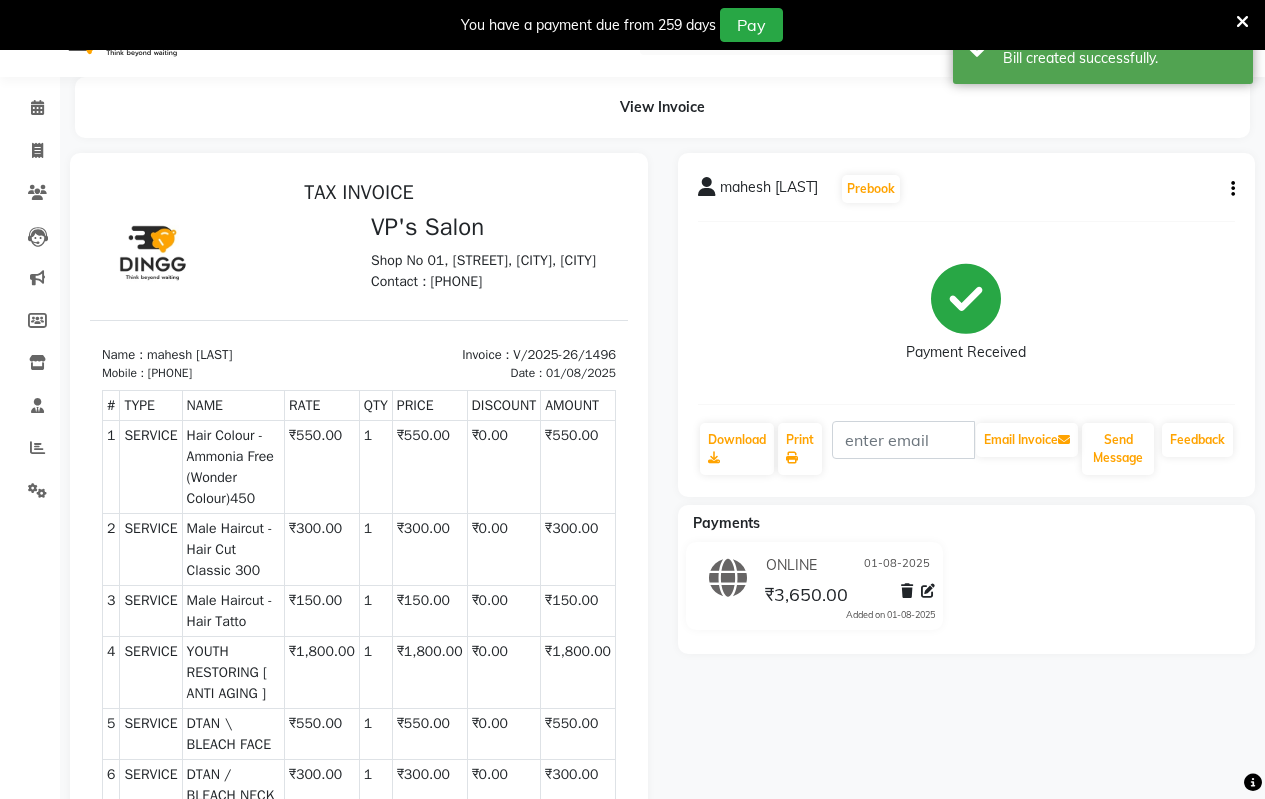 scroll, scrollTop: 0, scrollLeft: 0, axis: both 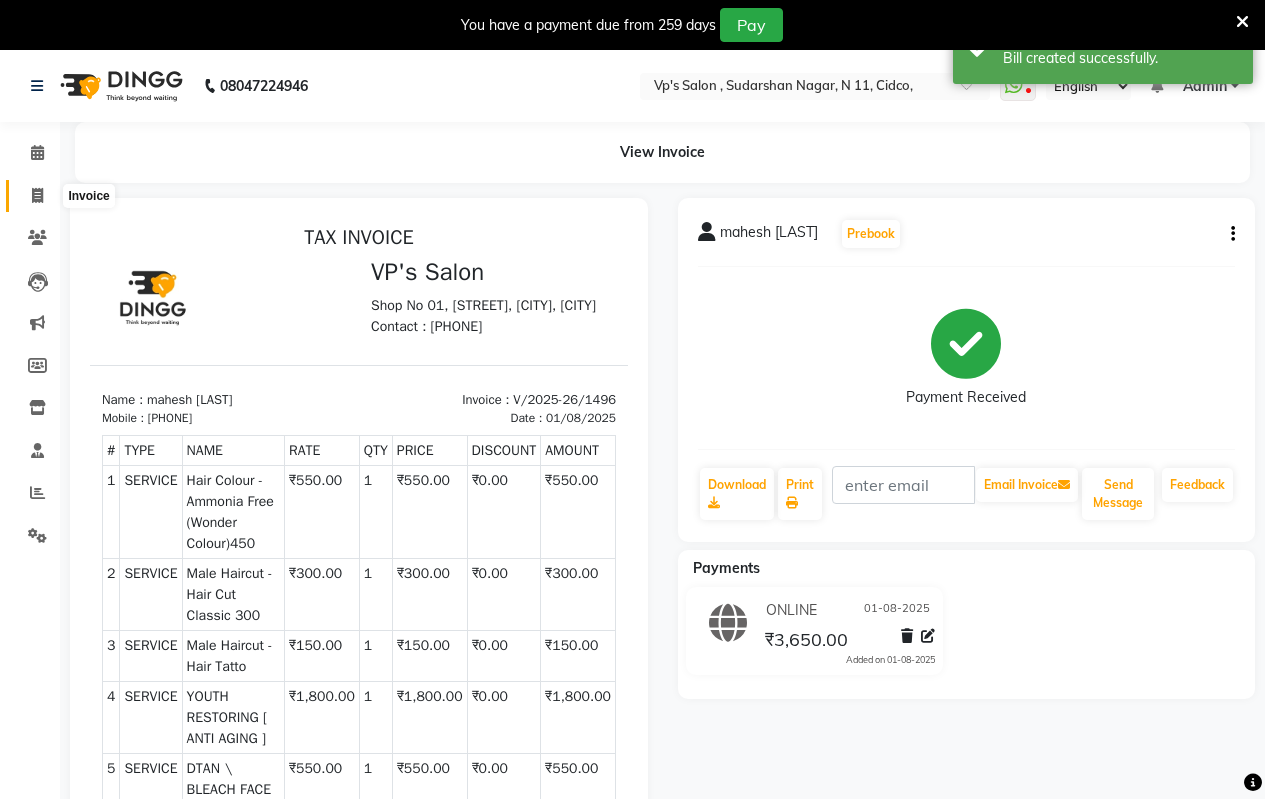click 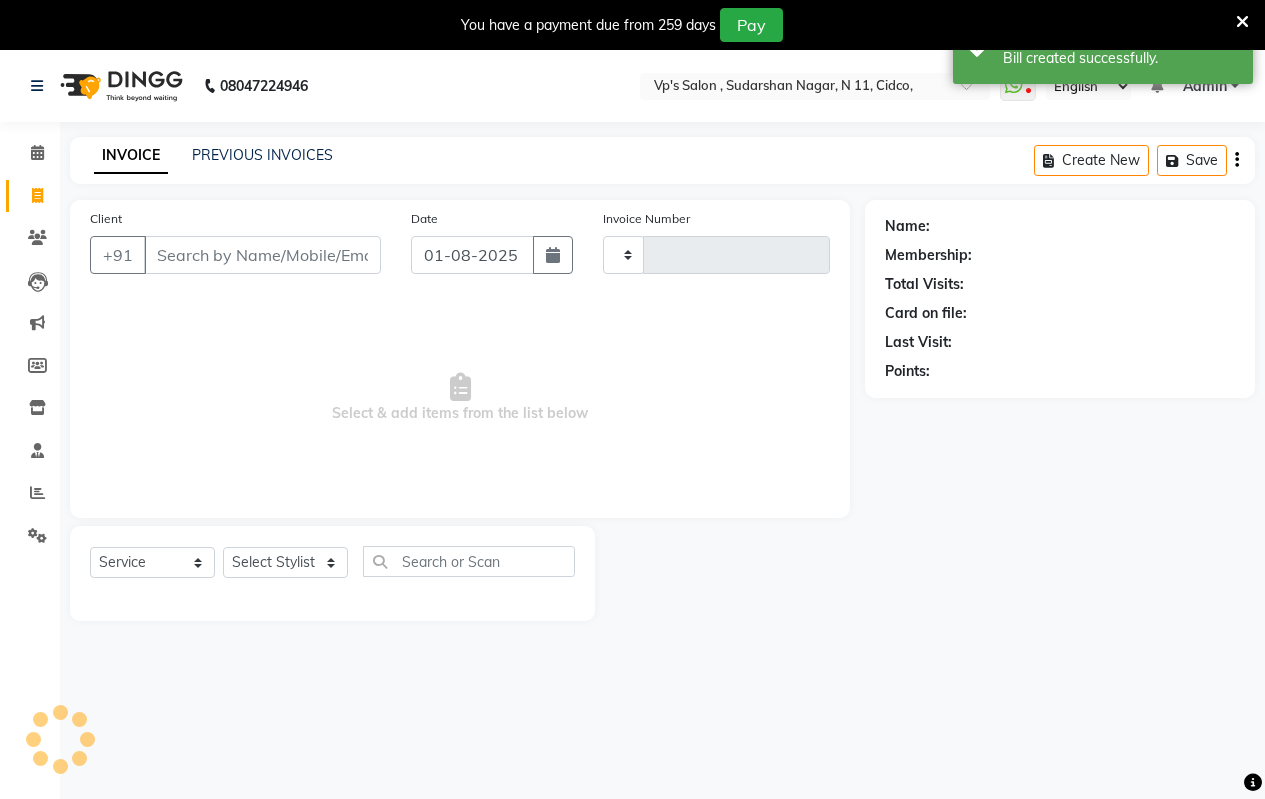 scroll, scrollTop: 50, scrollLeft: 0, axis: vertical 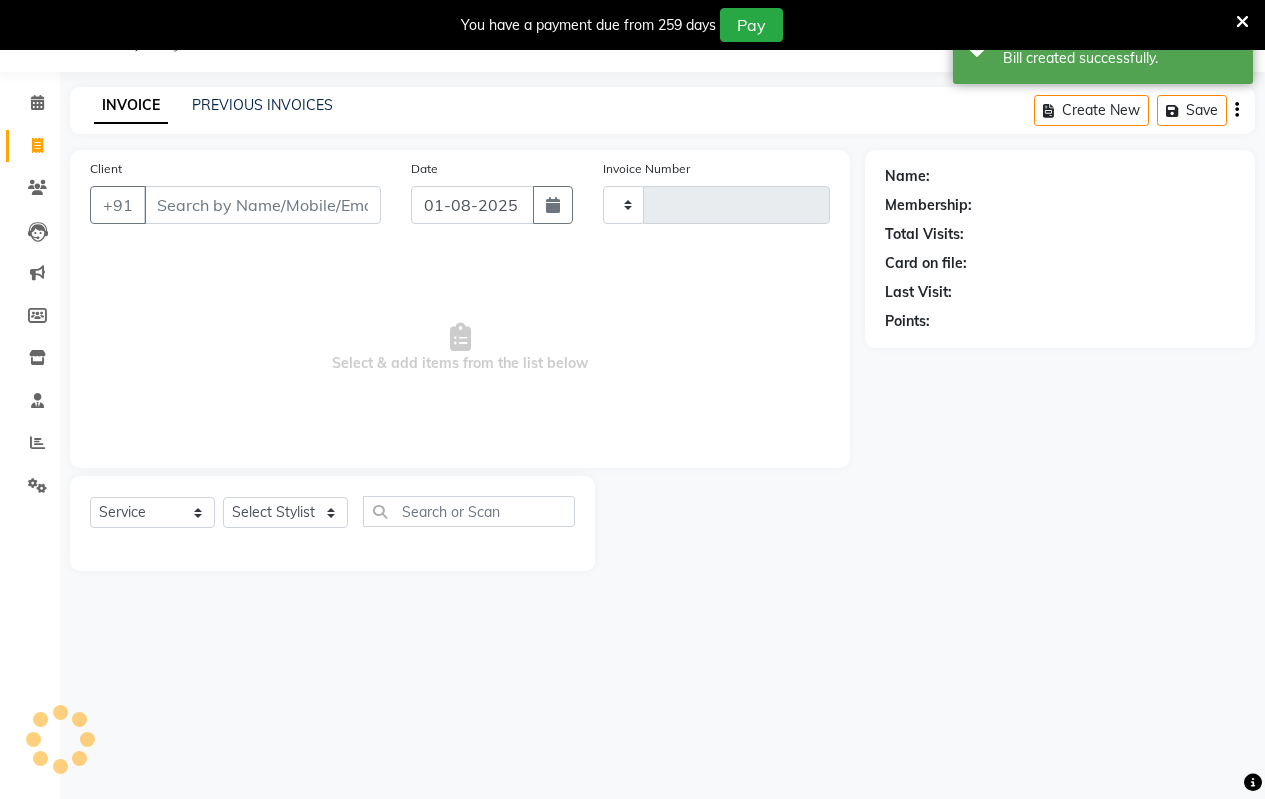 type on "1497" 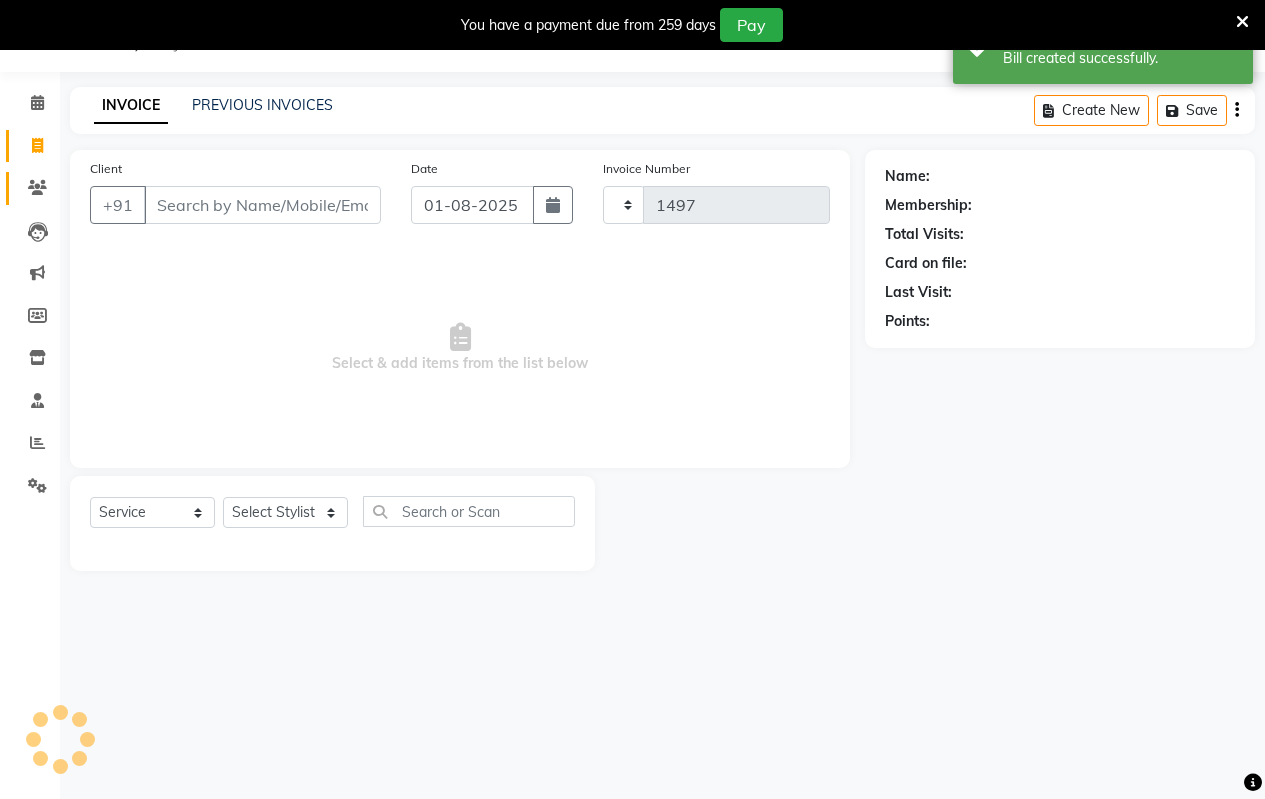 select on "4917" 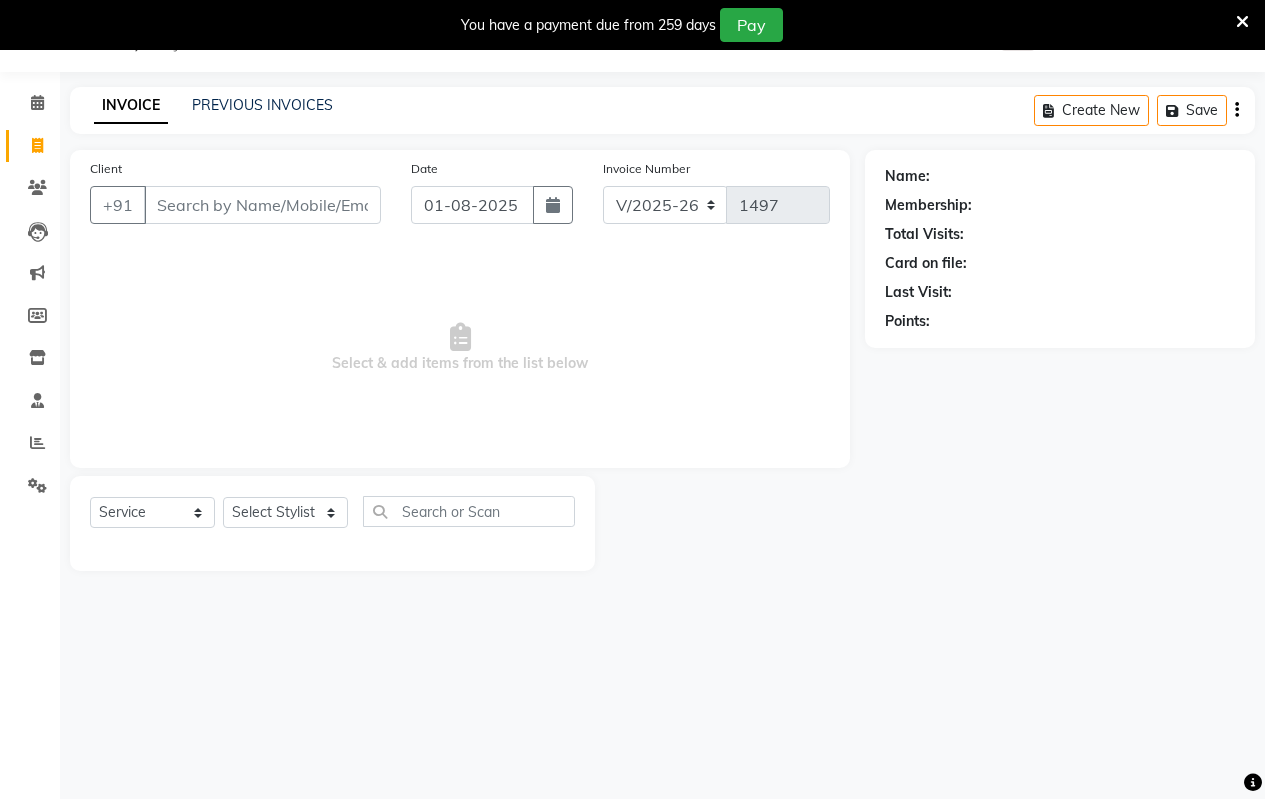 click at bounding box center (1242, 22) 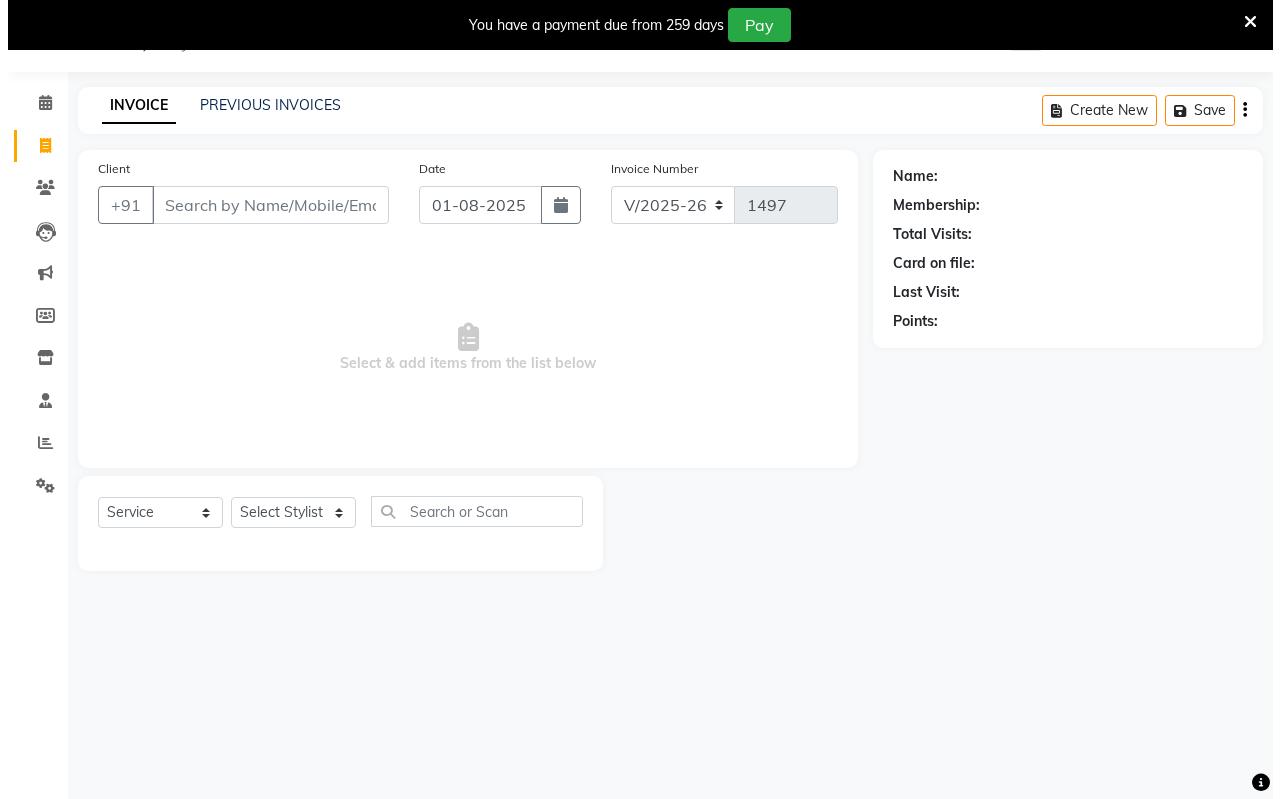 scroll, scrollTop: 0, scrollLeft: 0, axis: both 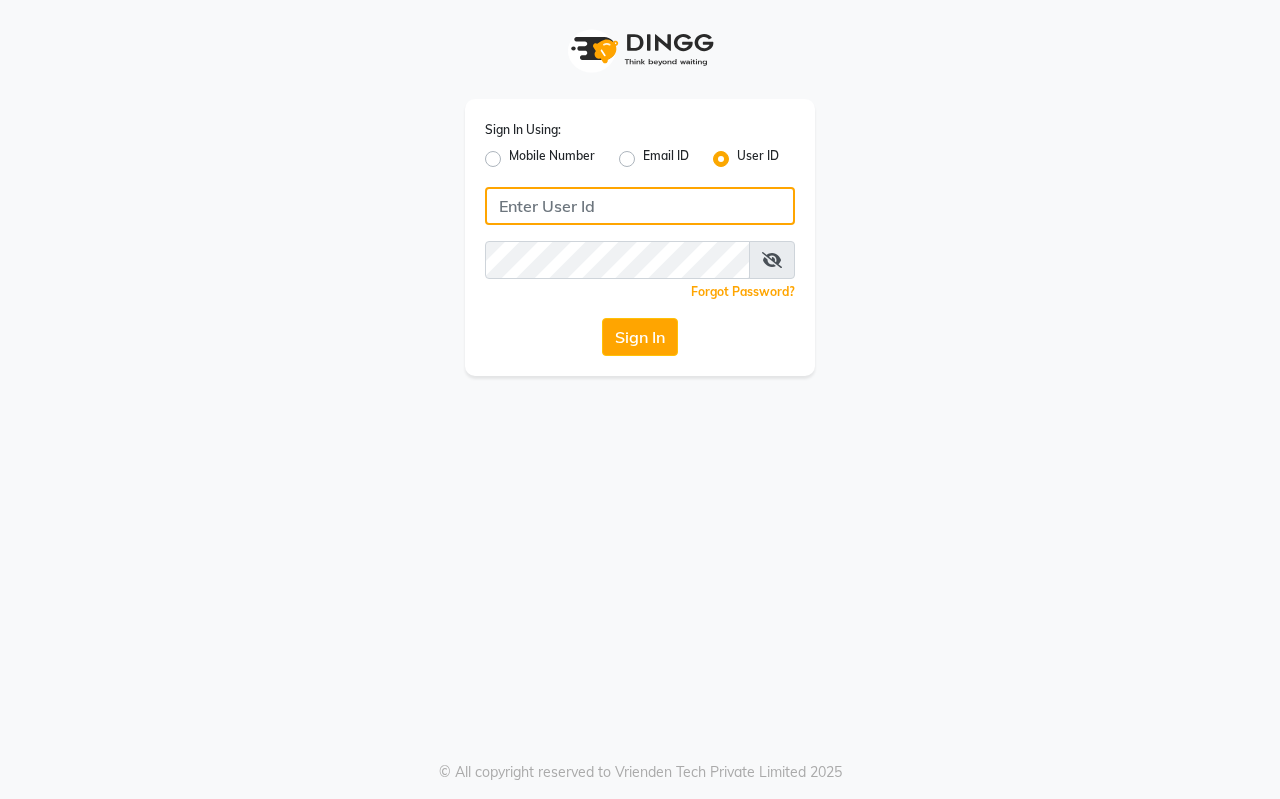 type on "7420902029" 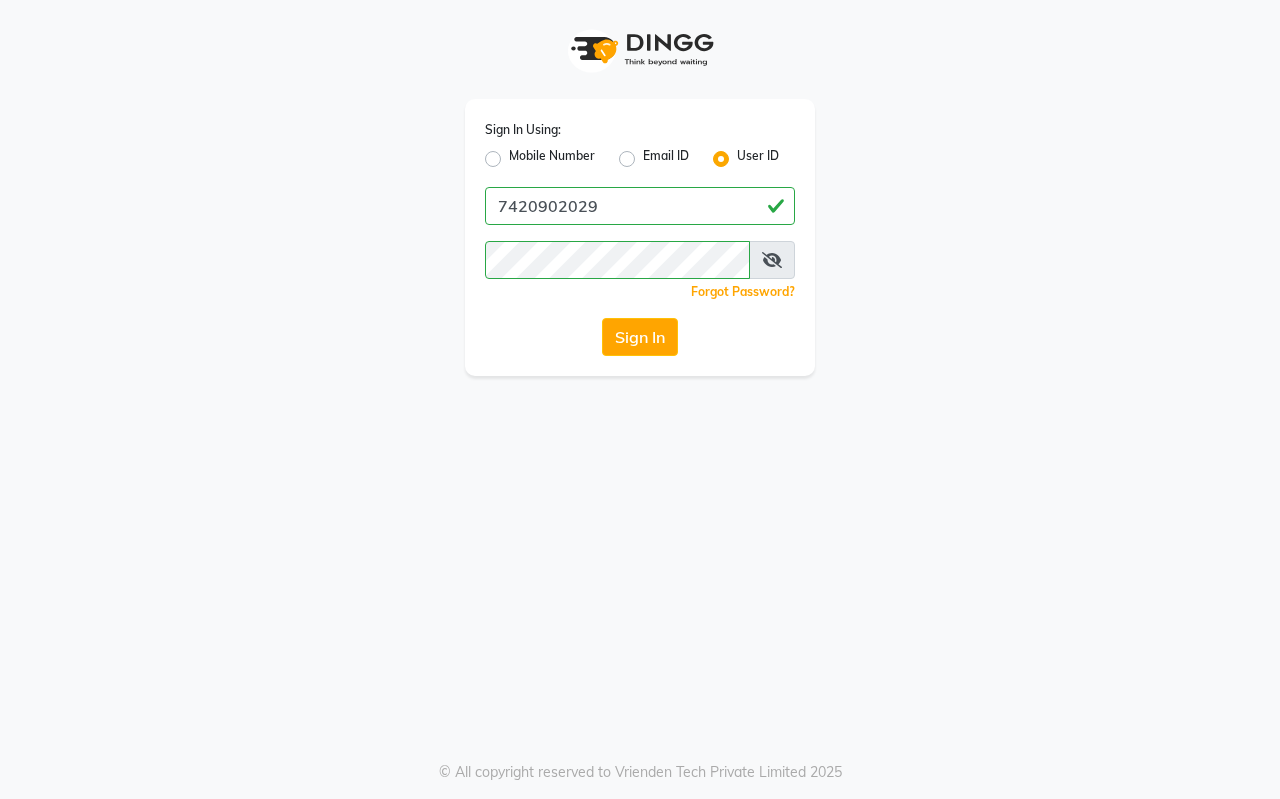 click on "Mobile Number" 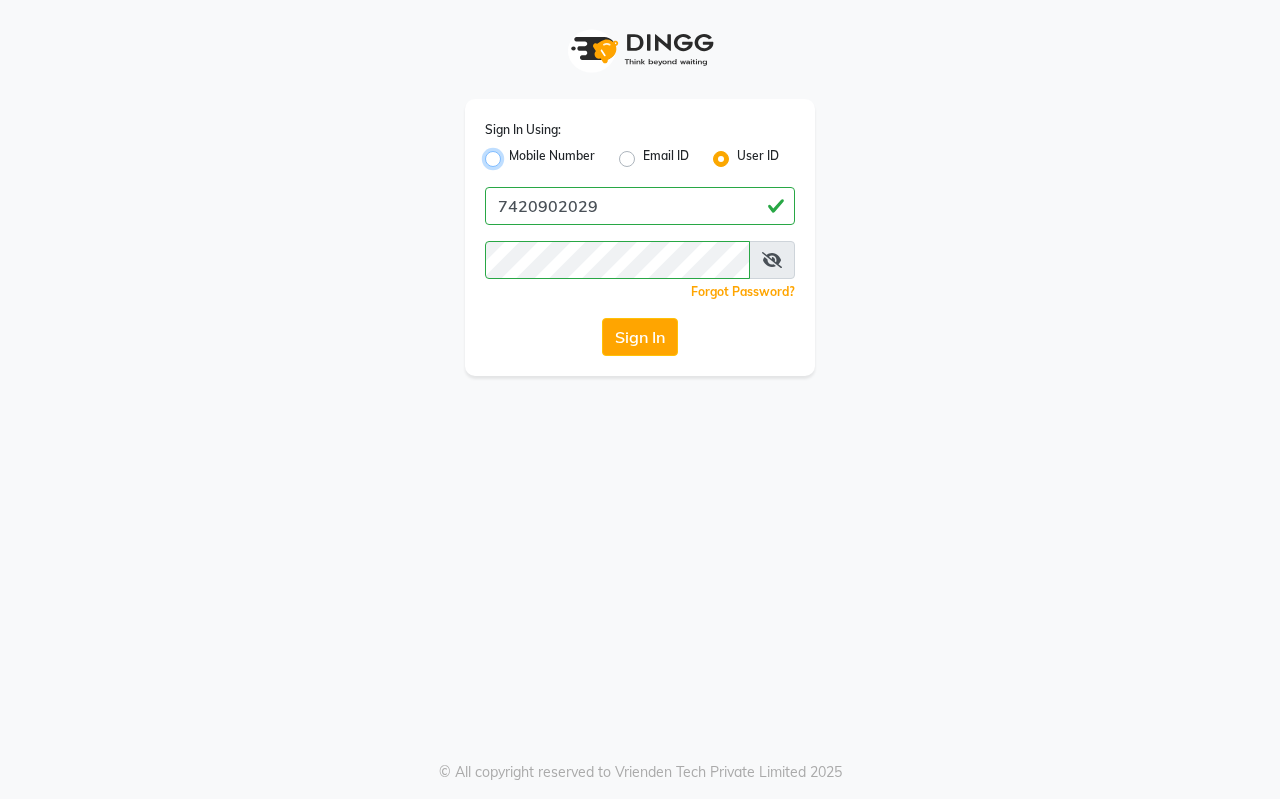 click on "Mobile Number" at bounding box center [515, 153] 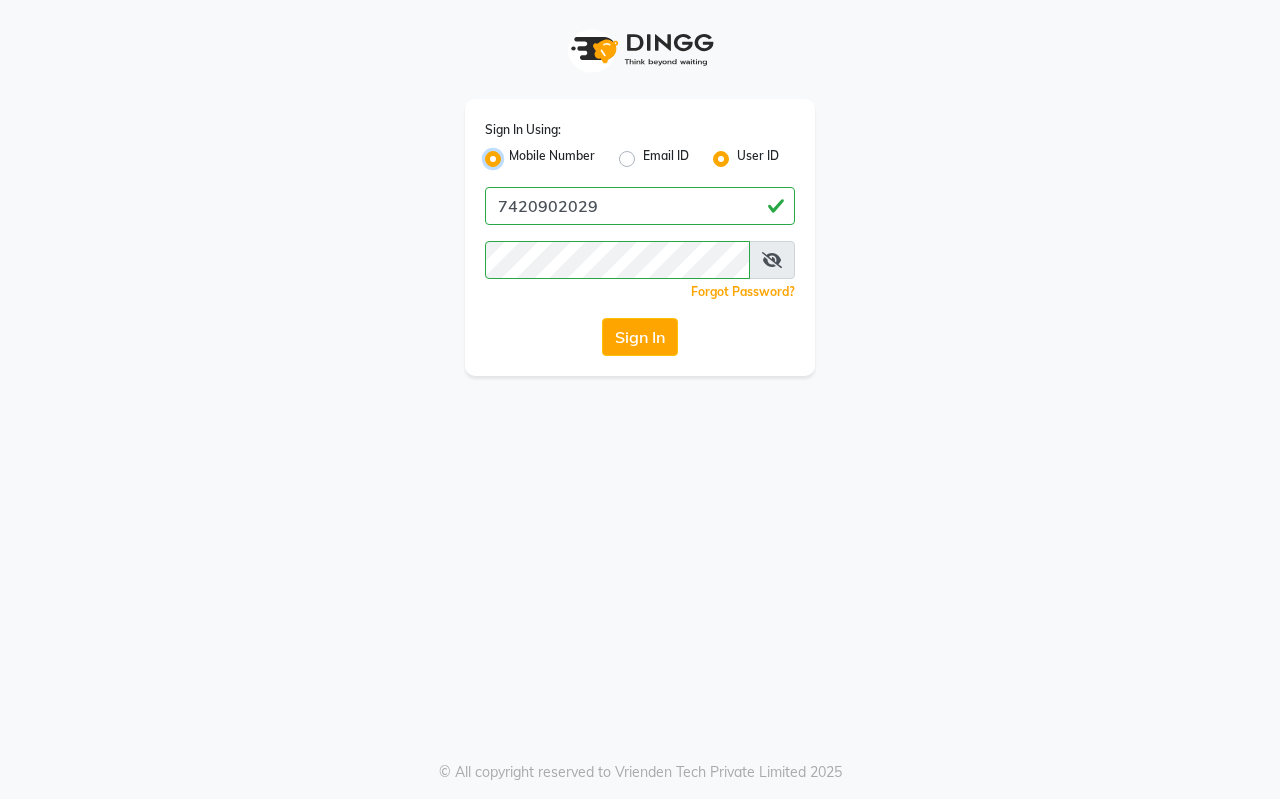 radio on "false" 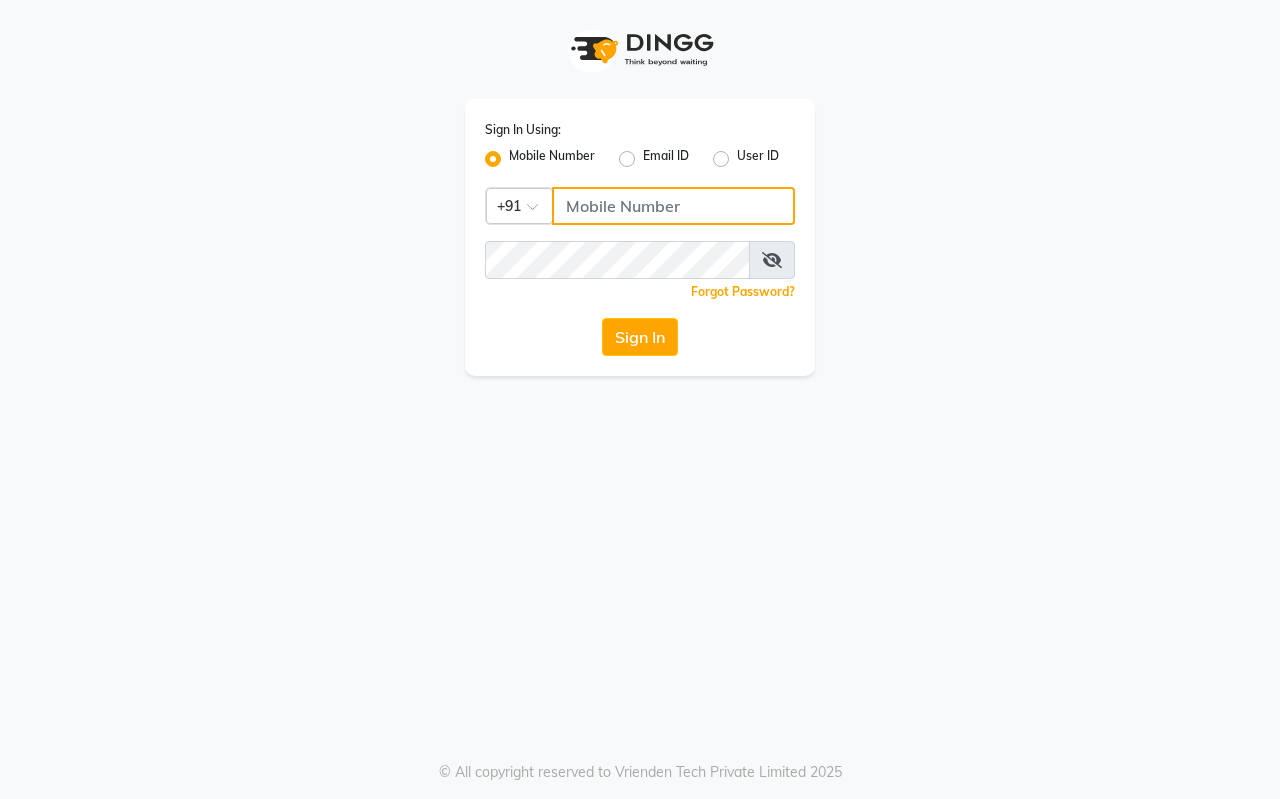 click 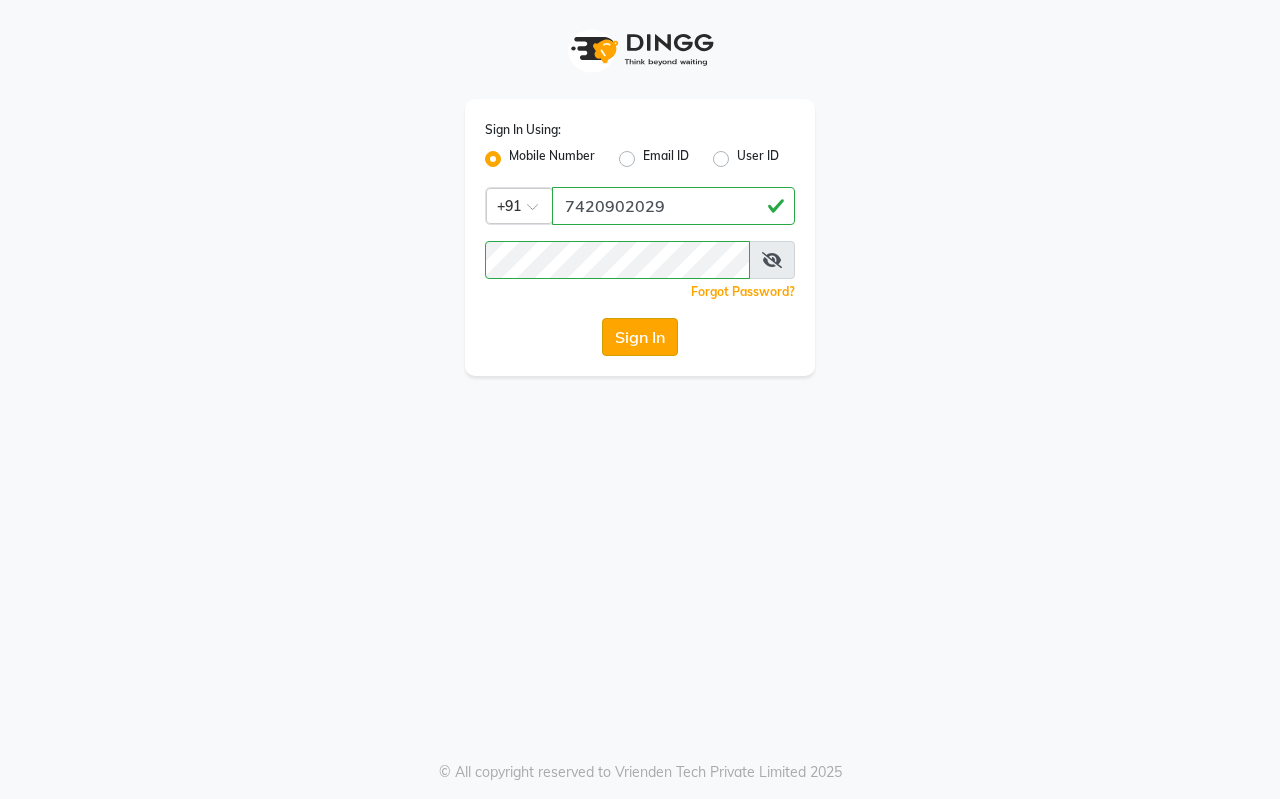 click on "Sign In" 